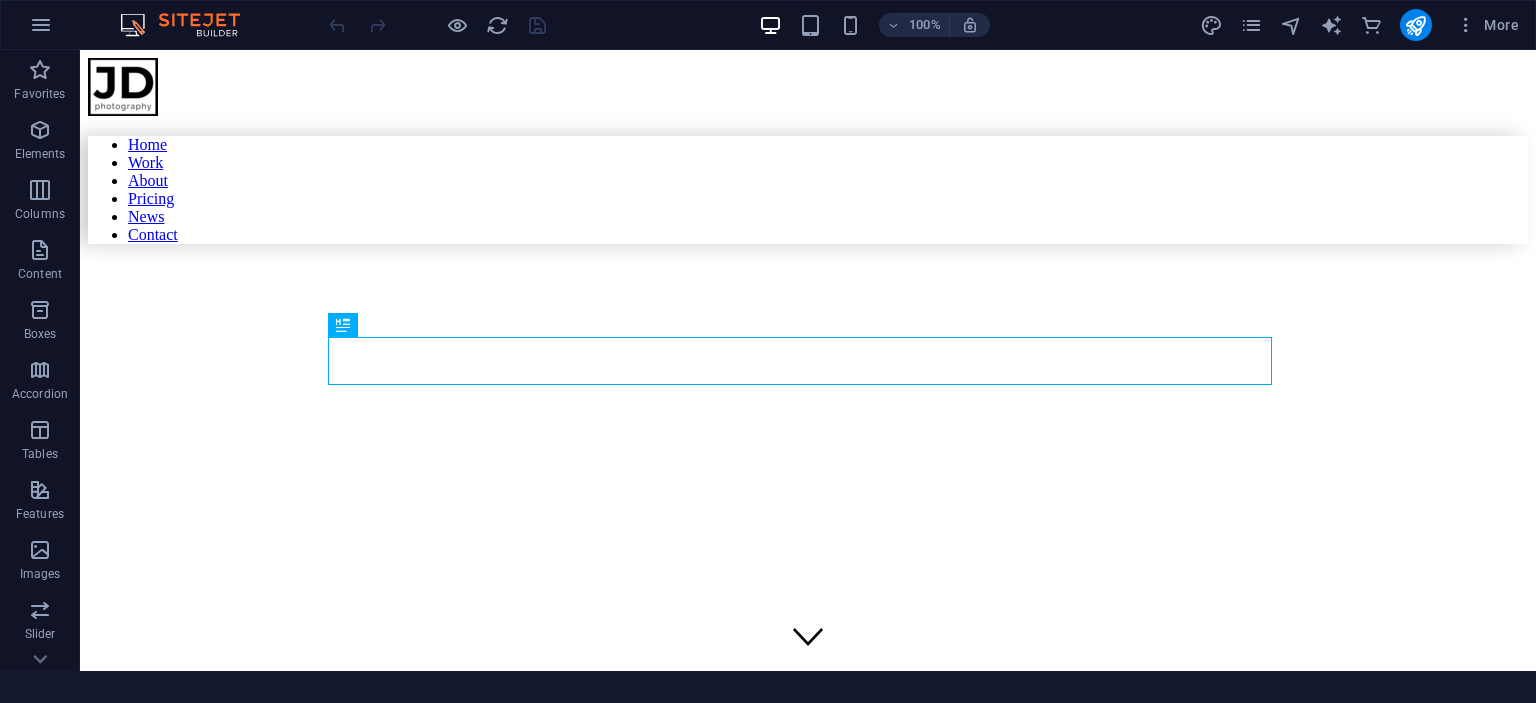 scroll, scrollTop: 0, scrollLeft: 0, axis: both 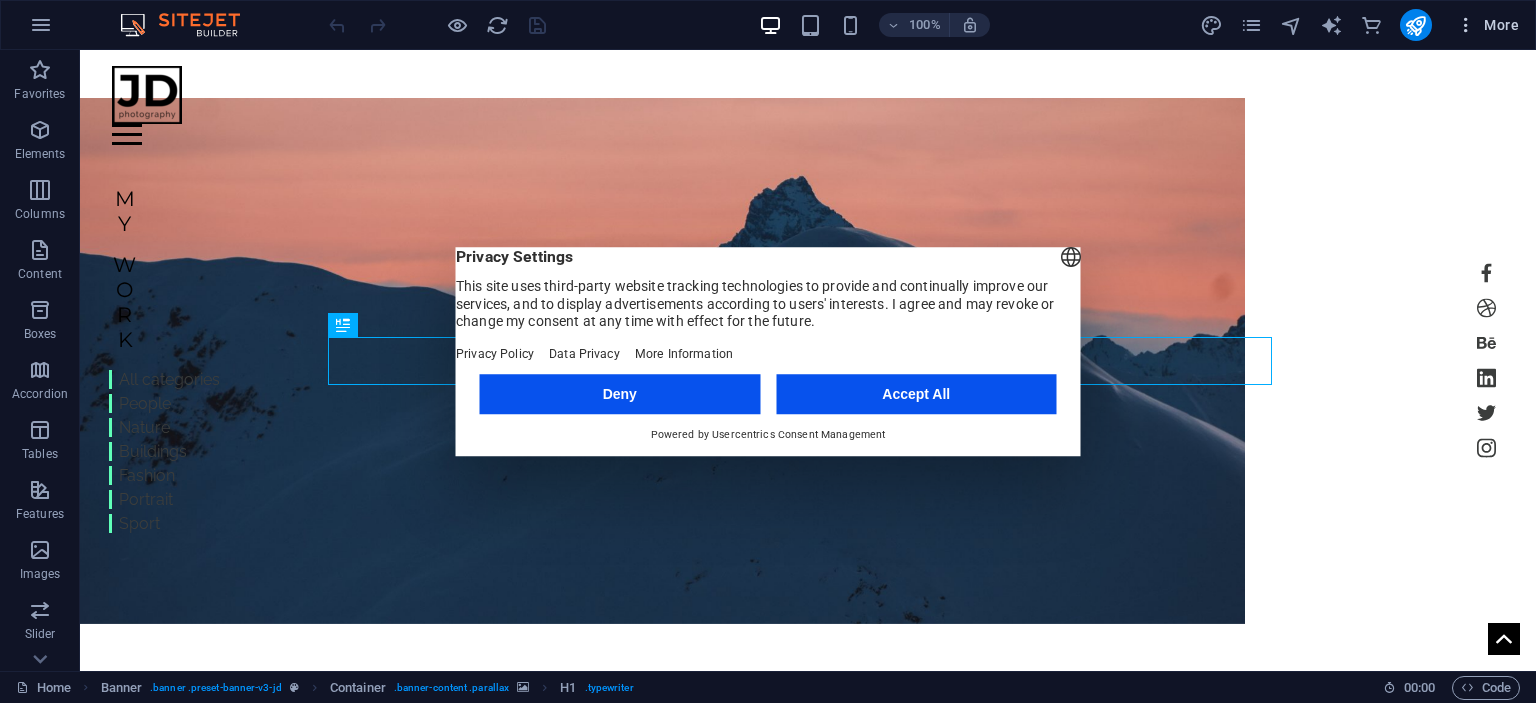 click on "More" at bounding box center [1487, 25] 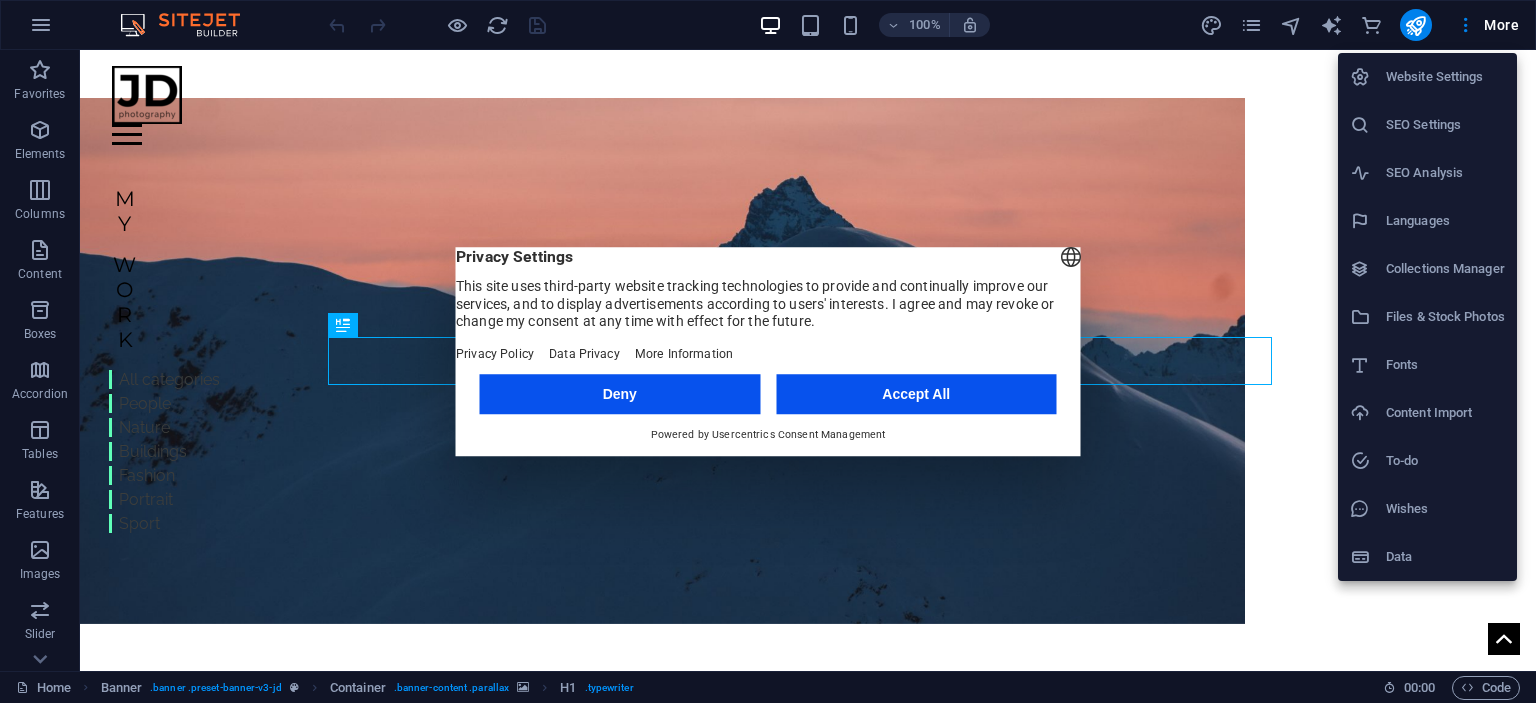 click on "Website Settings" at bounding box center [1445, 77] 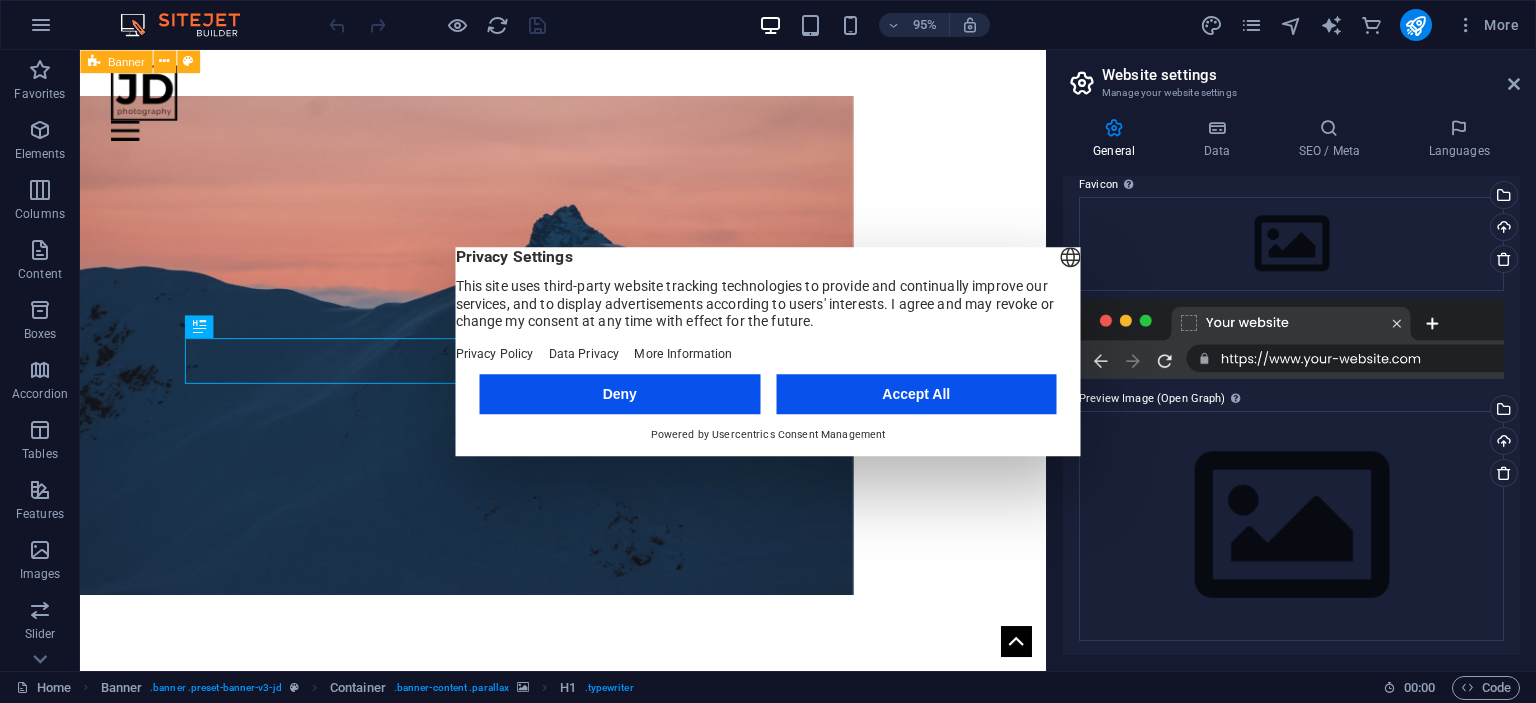 scroll, scrollTop: 202, scrollLeft: 0, axis: vertical 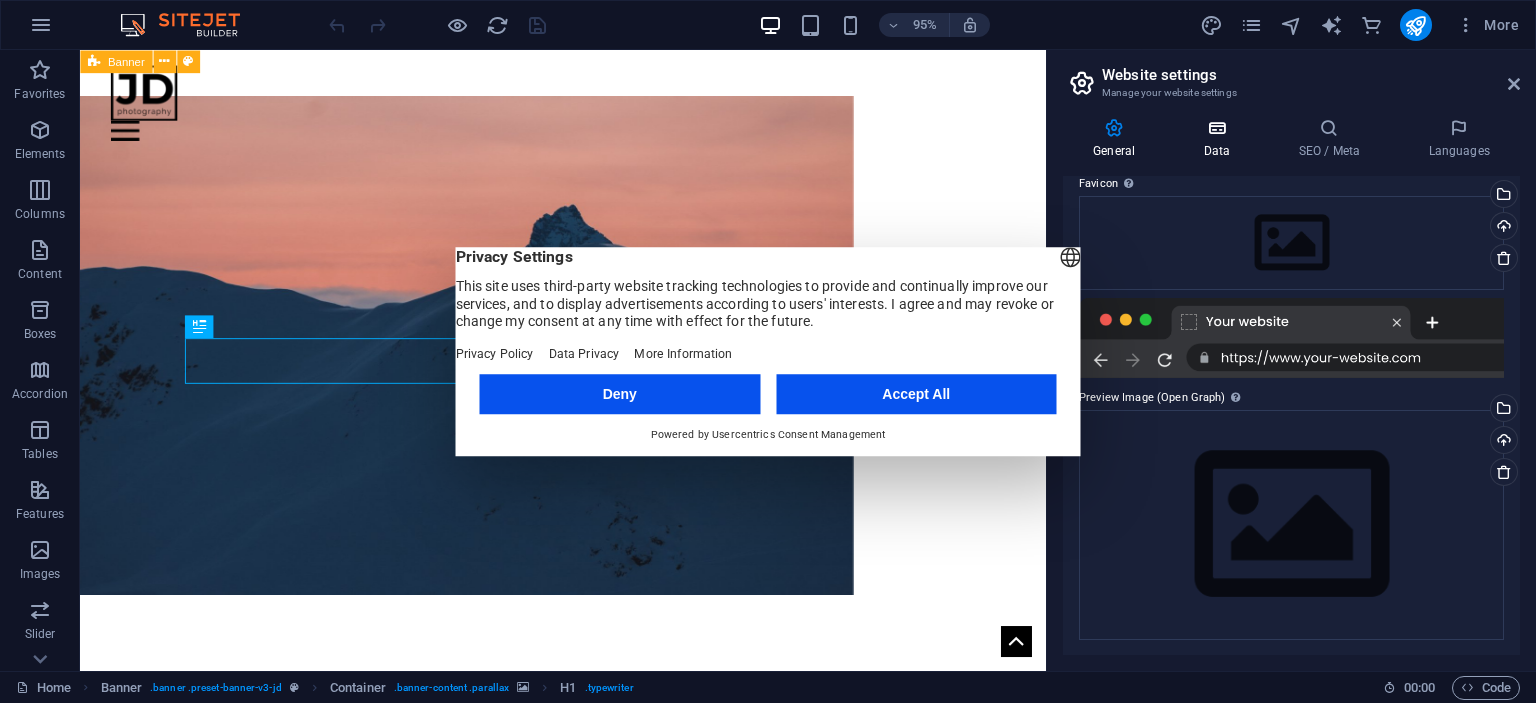 click on "Data" at bounding box center (1220, 139) 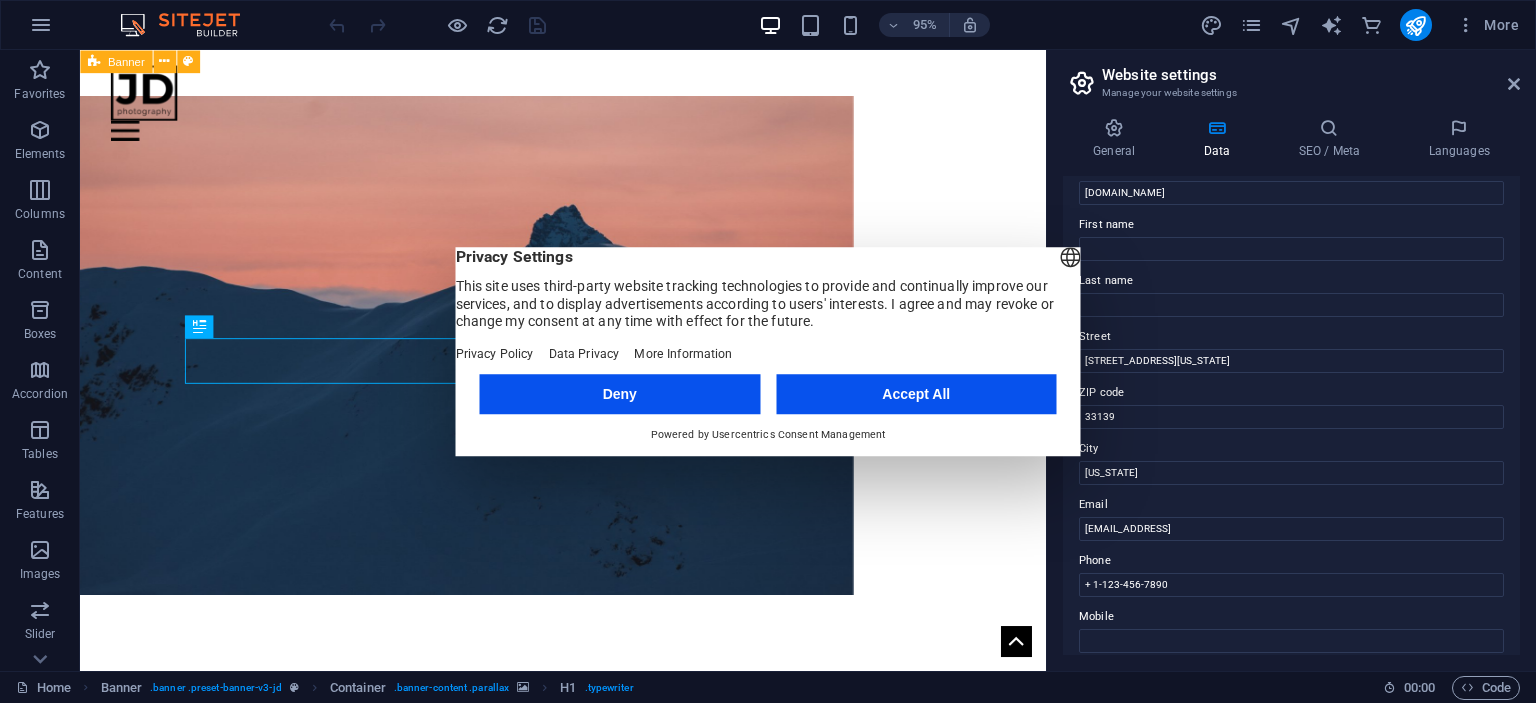 scroll, scrollTop: 0, scrollLeft: 0, axis: both 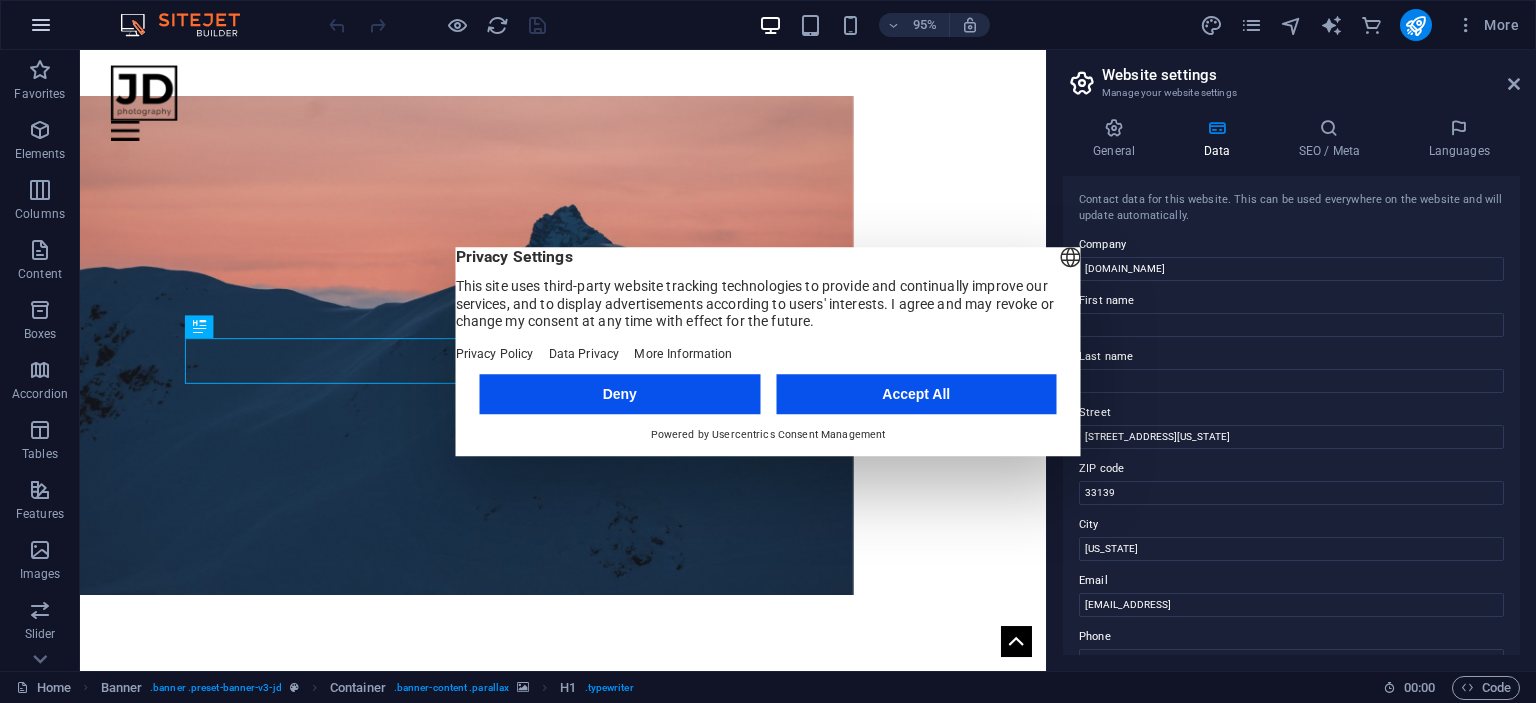 click at bounding box center (41, 25) 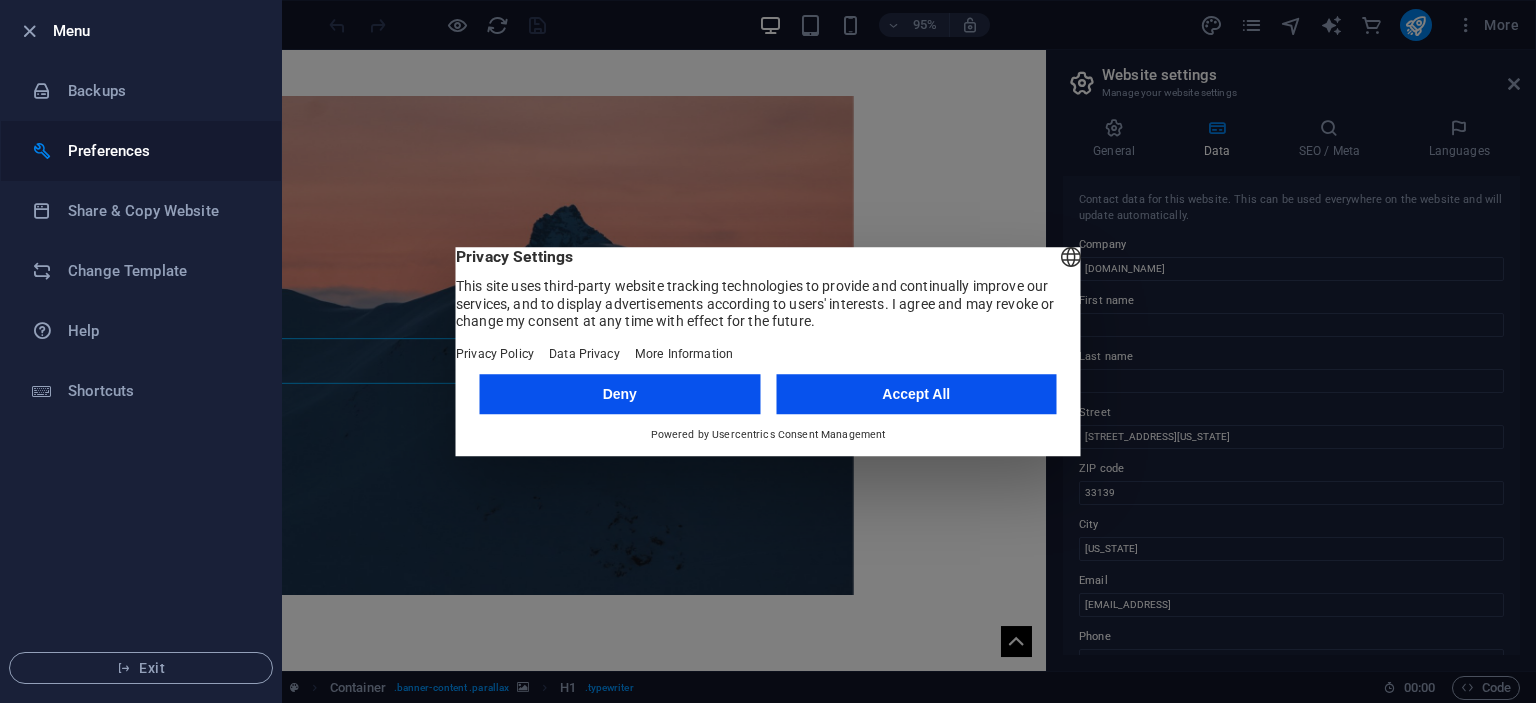 drag, startPoint x: 163, startPoint y: 187, endPoint x: 147, endPoint y: 143, distance: 46.818798 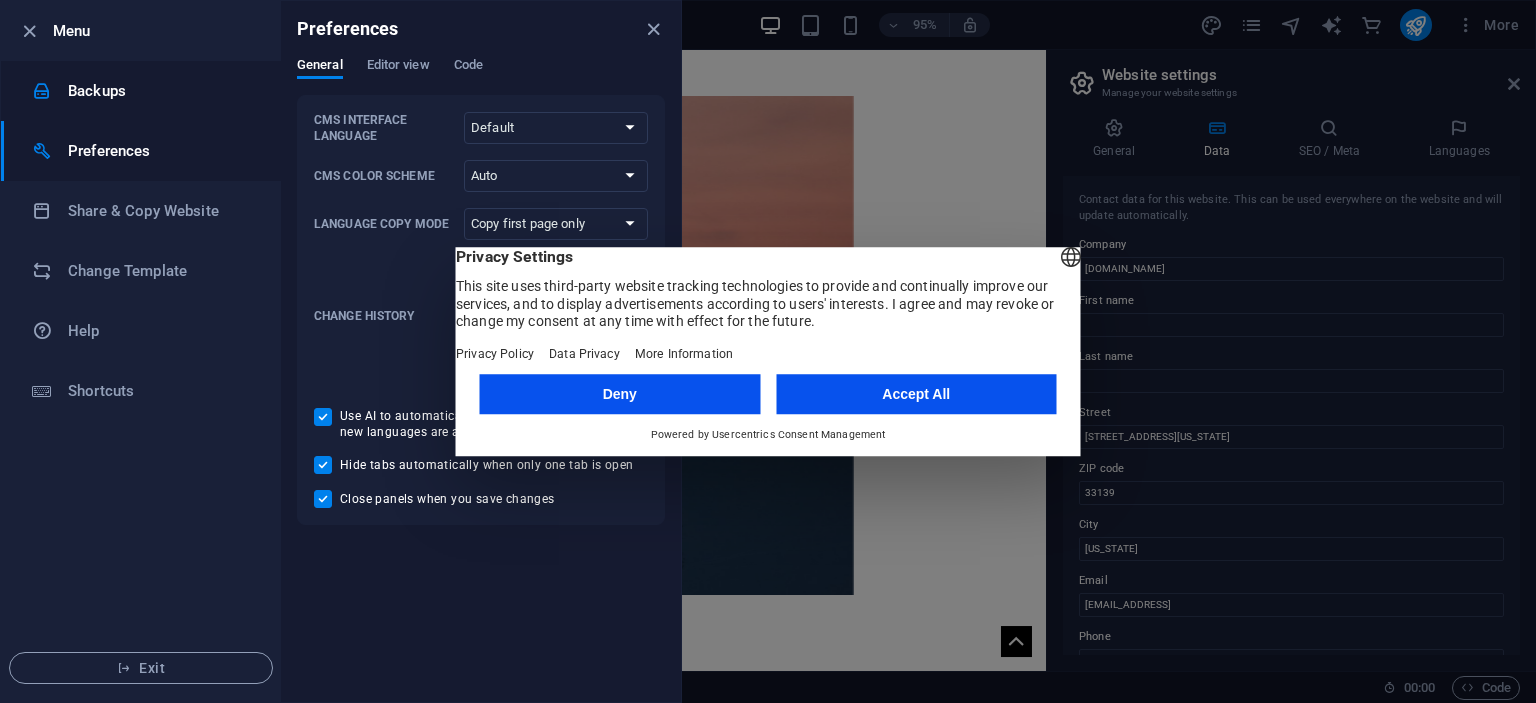 click on "Backups" at bounding box center [160, 91] 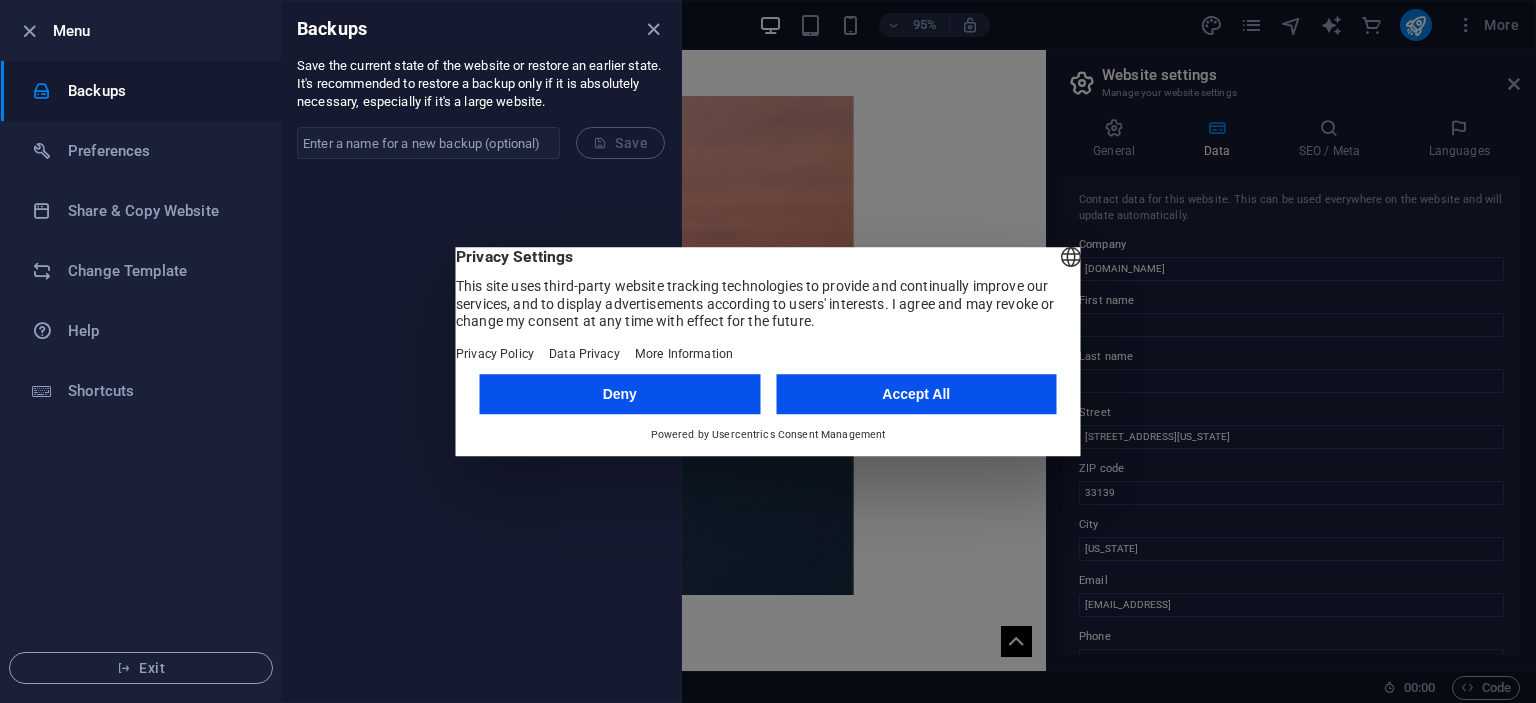 click on "Backups" at bounding box center [160, 91] 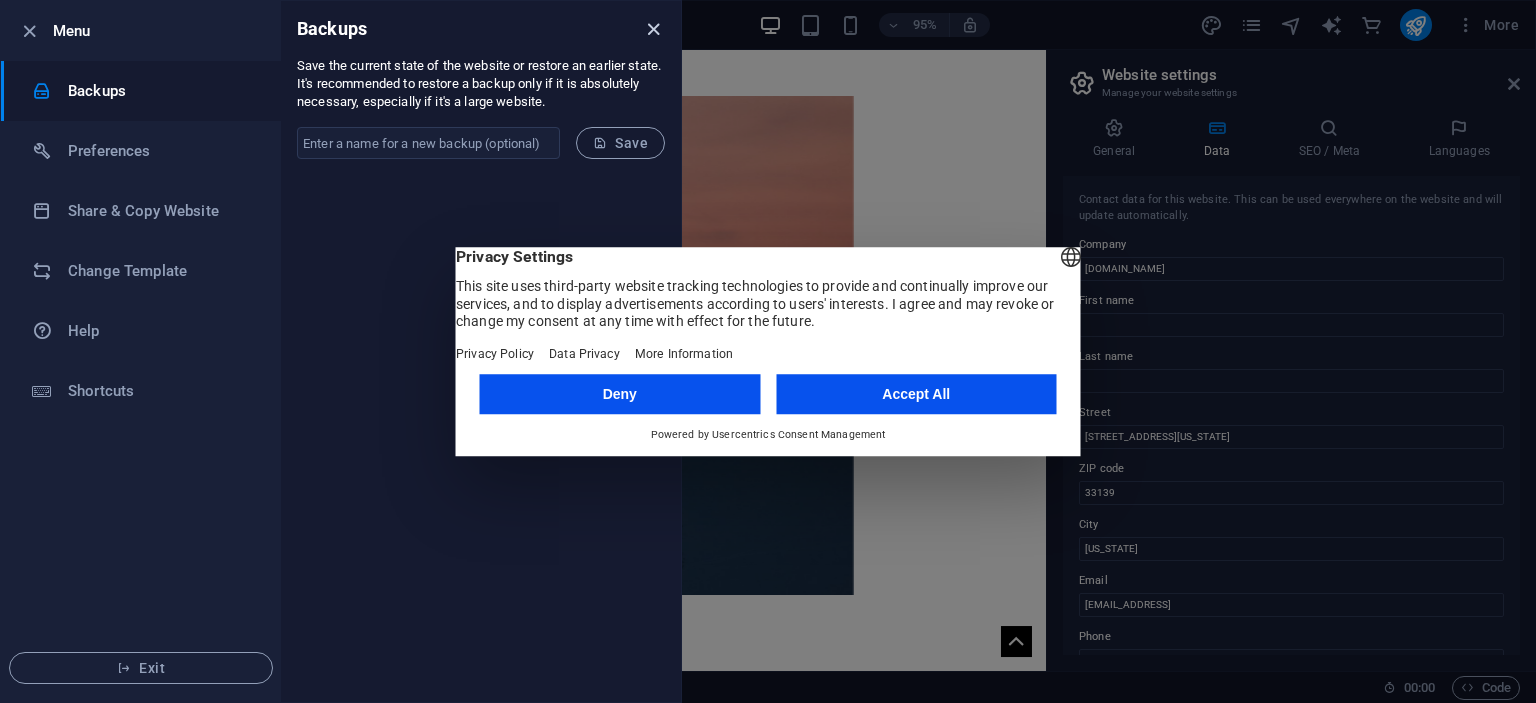 click at bounding box center [653, 29] 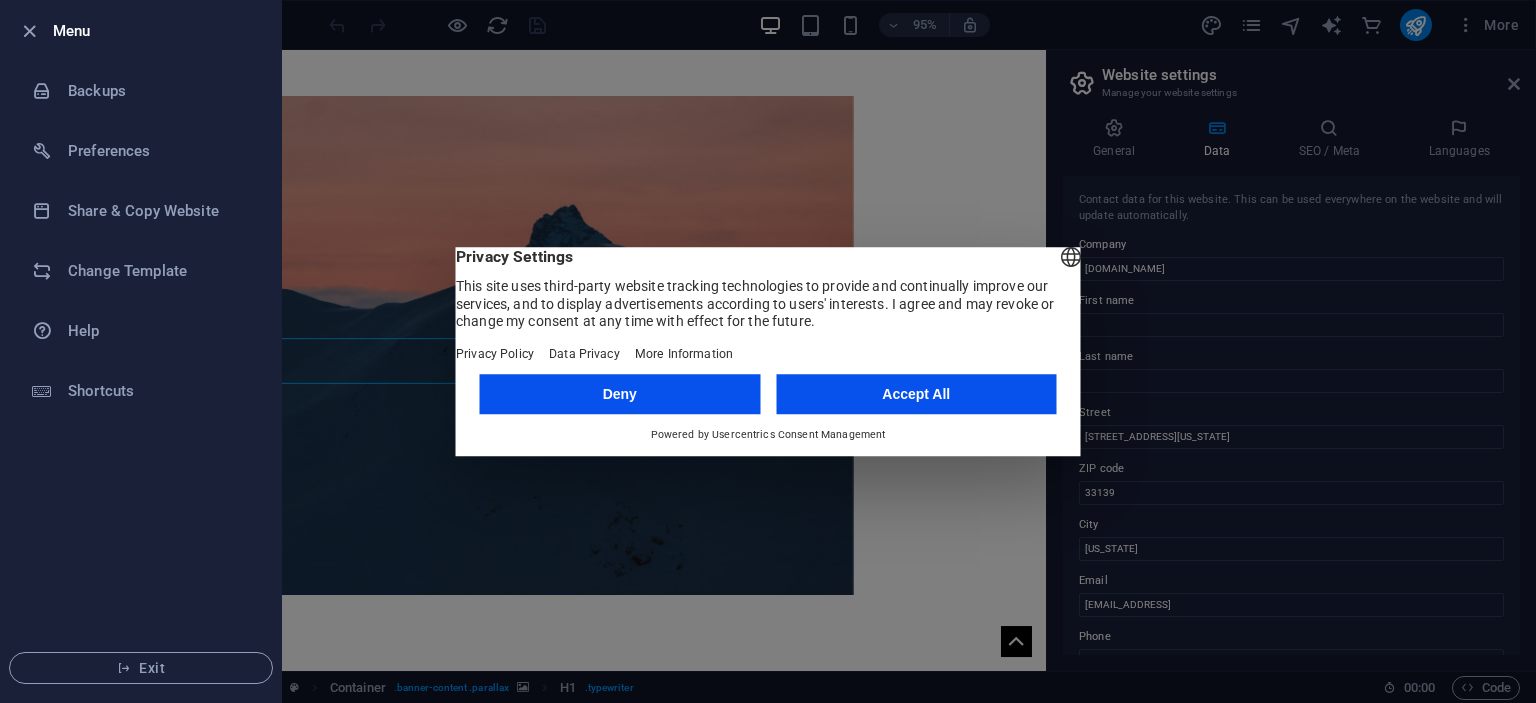 click on "Menu" at bounding box center [141, 31] 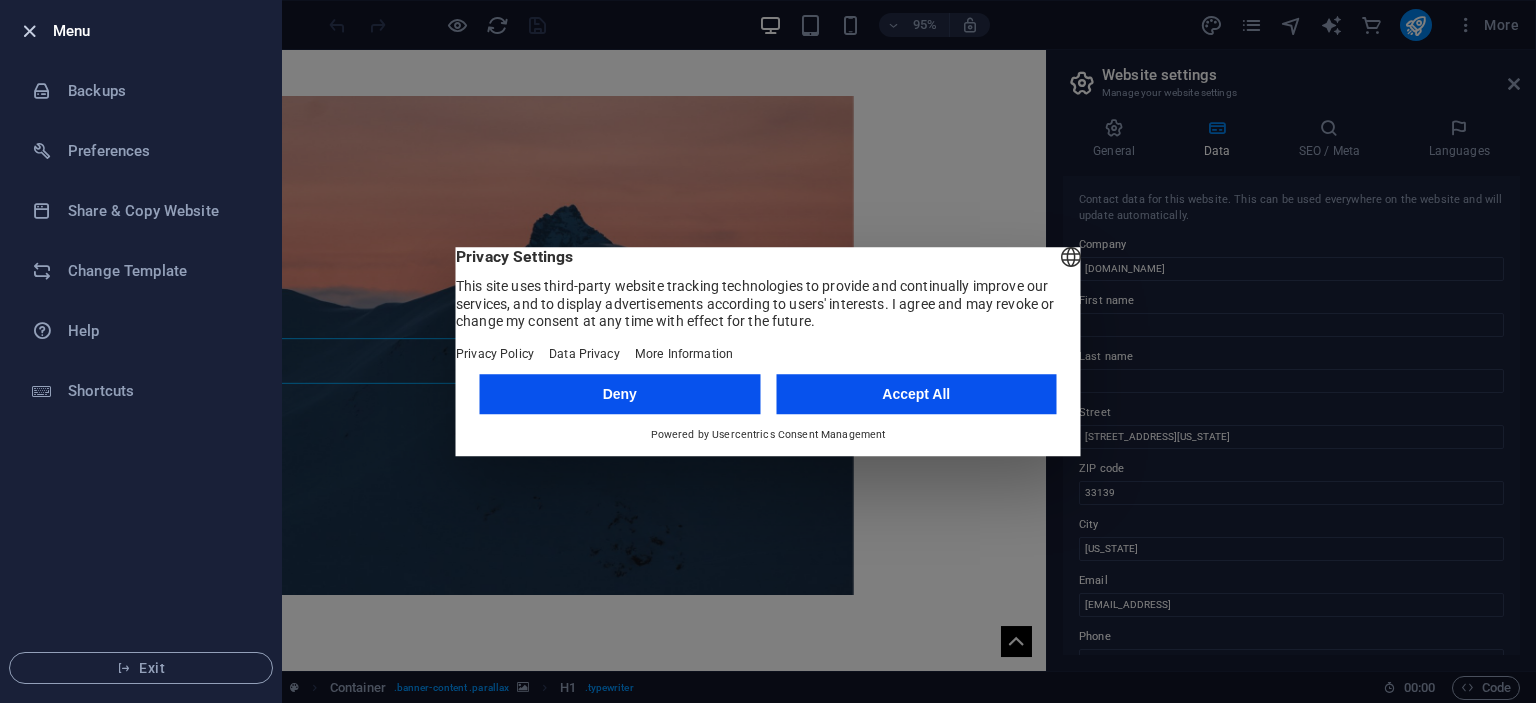 drag, startPoint x: 54, startPoint y: 29, endPoint x: 27, endPoint y: 29, distance: 27 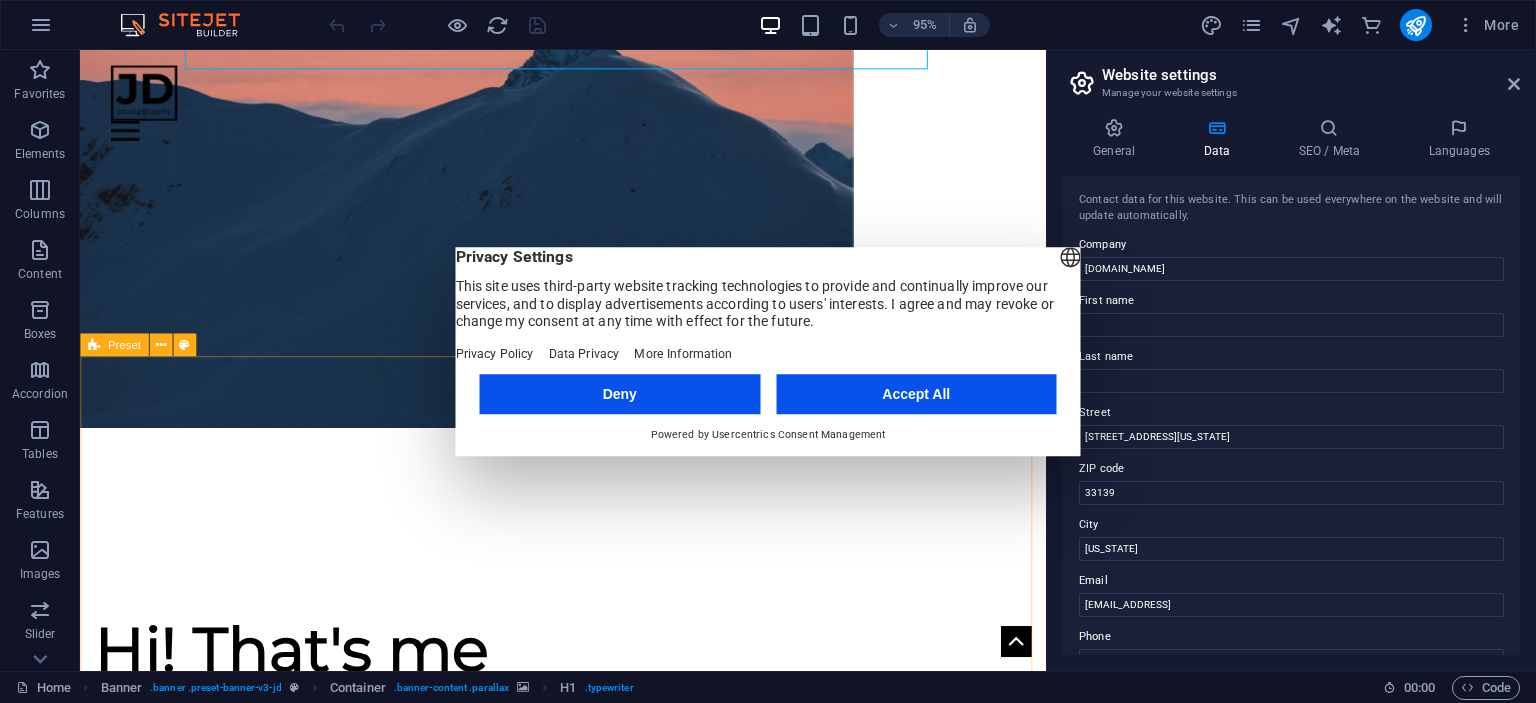 scroll, scrollTop: 0, scrollLeft: 0, axis: both 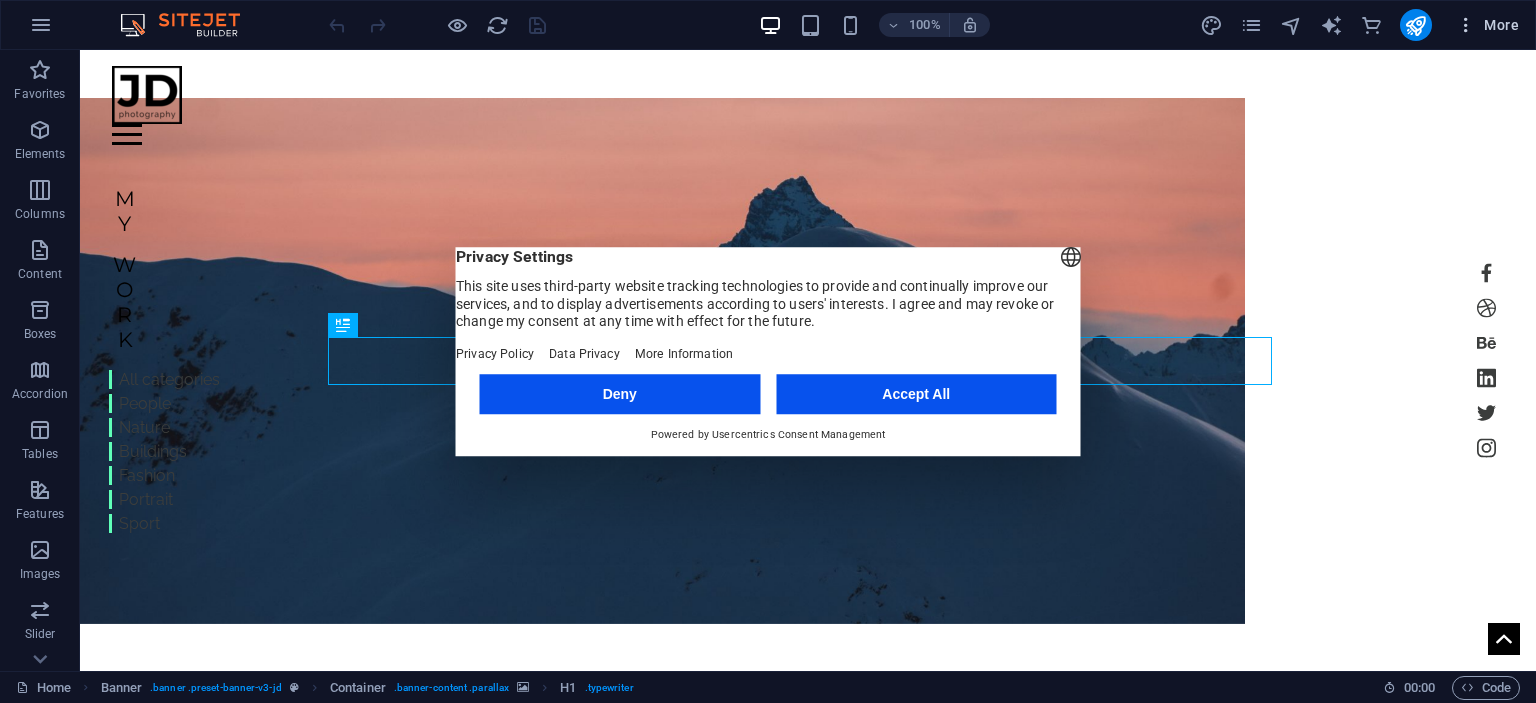 click on "More" at bounding box center [1487, 25] 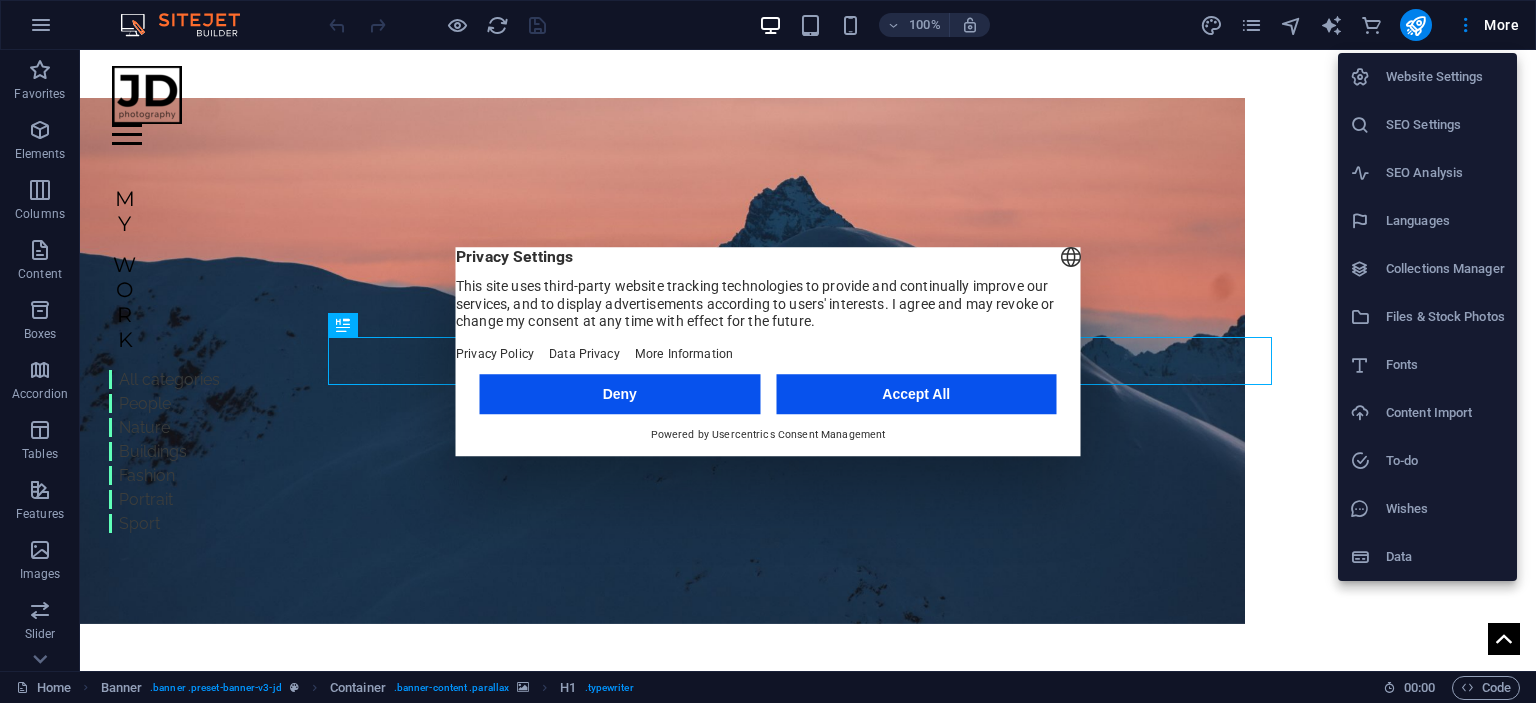click on "Content Import" at bounding box center (1445, 413) 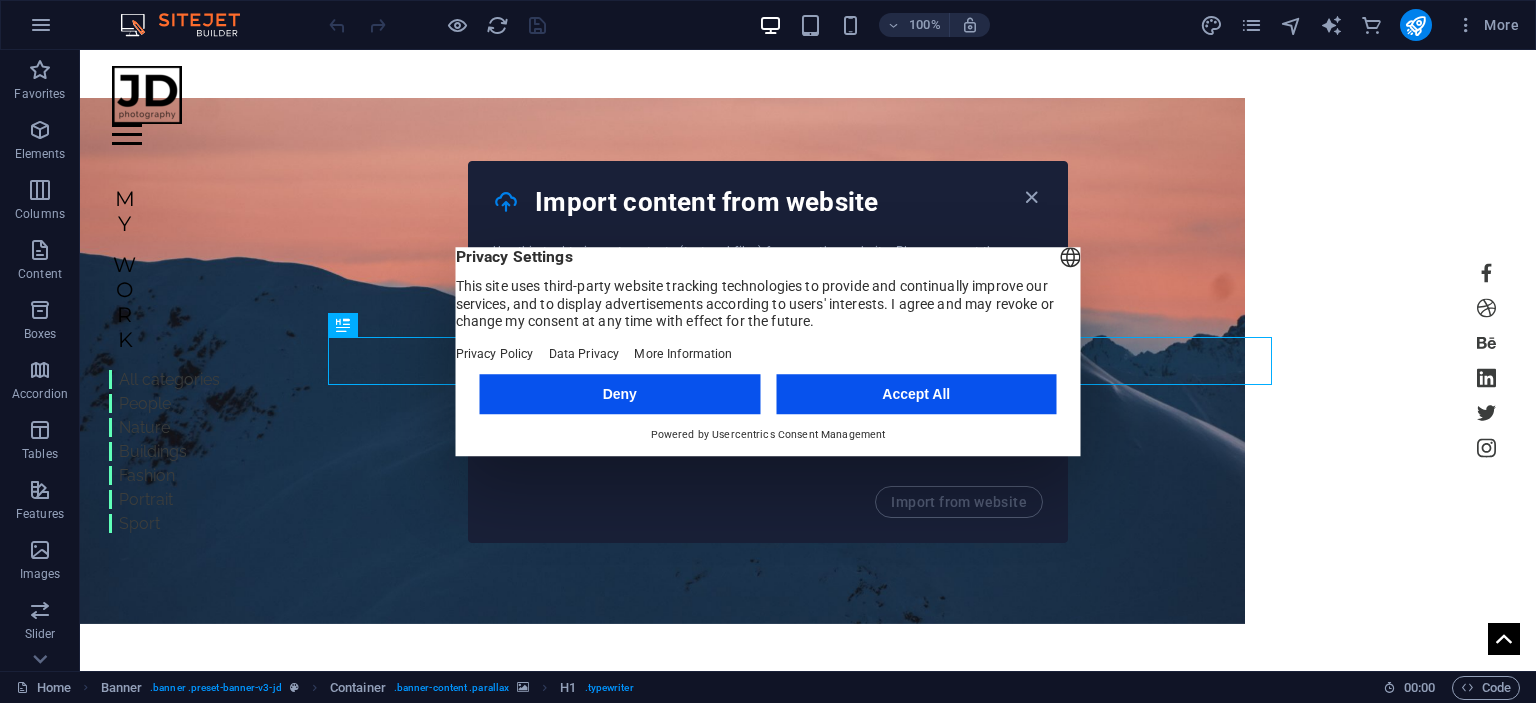click on "Deny" at bounding box center (620, 394) 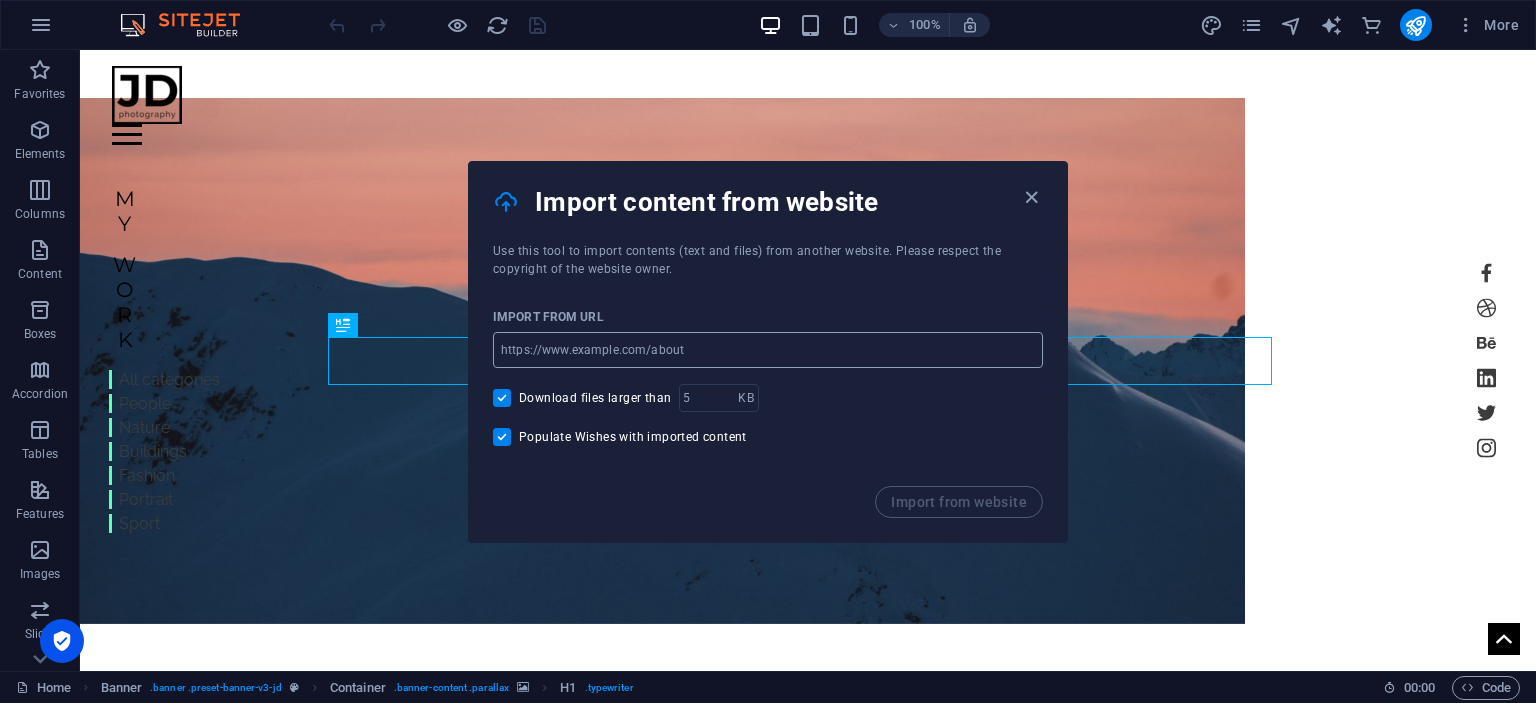 click at bounding box center [768, 350] 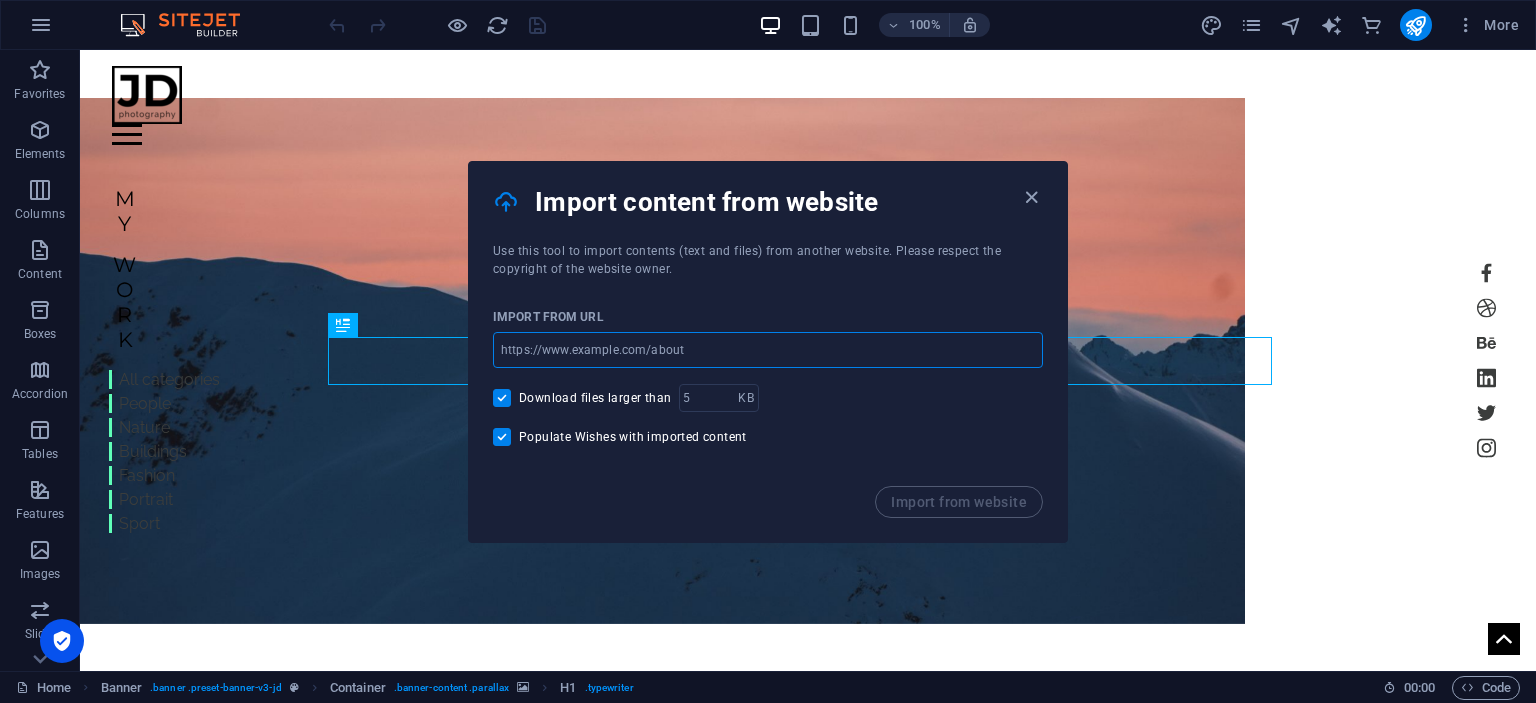 click on "Import content from website" at bounding box center (768, 202) 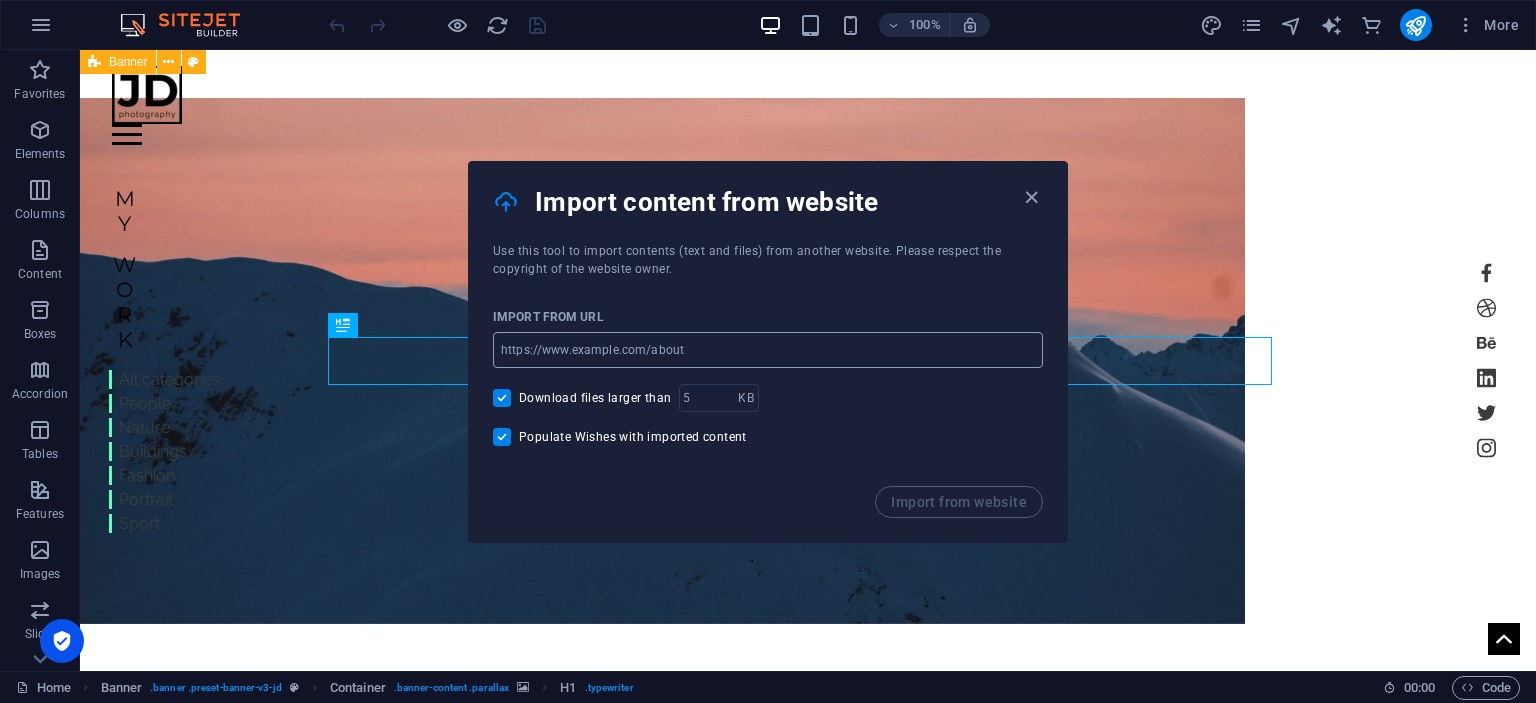 click at bounding box center [768, 350] 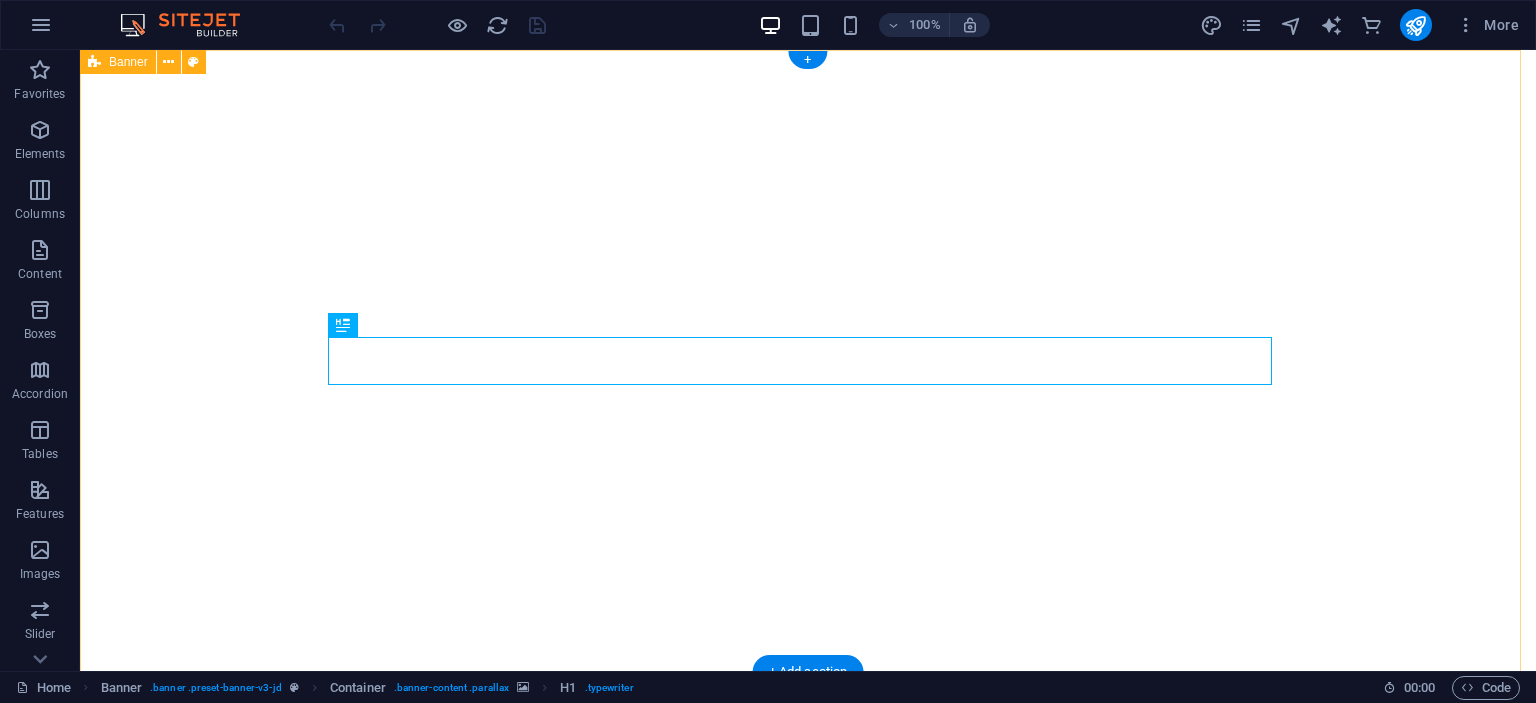 scroll, scrollTop: 0, scrollLeft: 0, axis: both 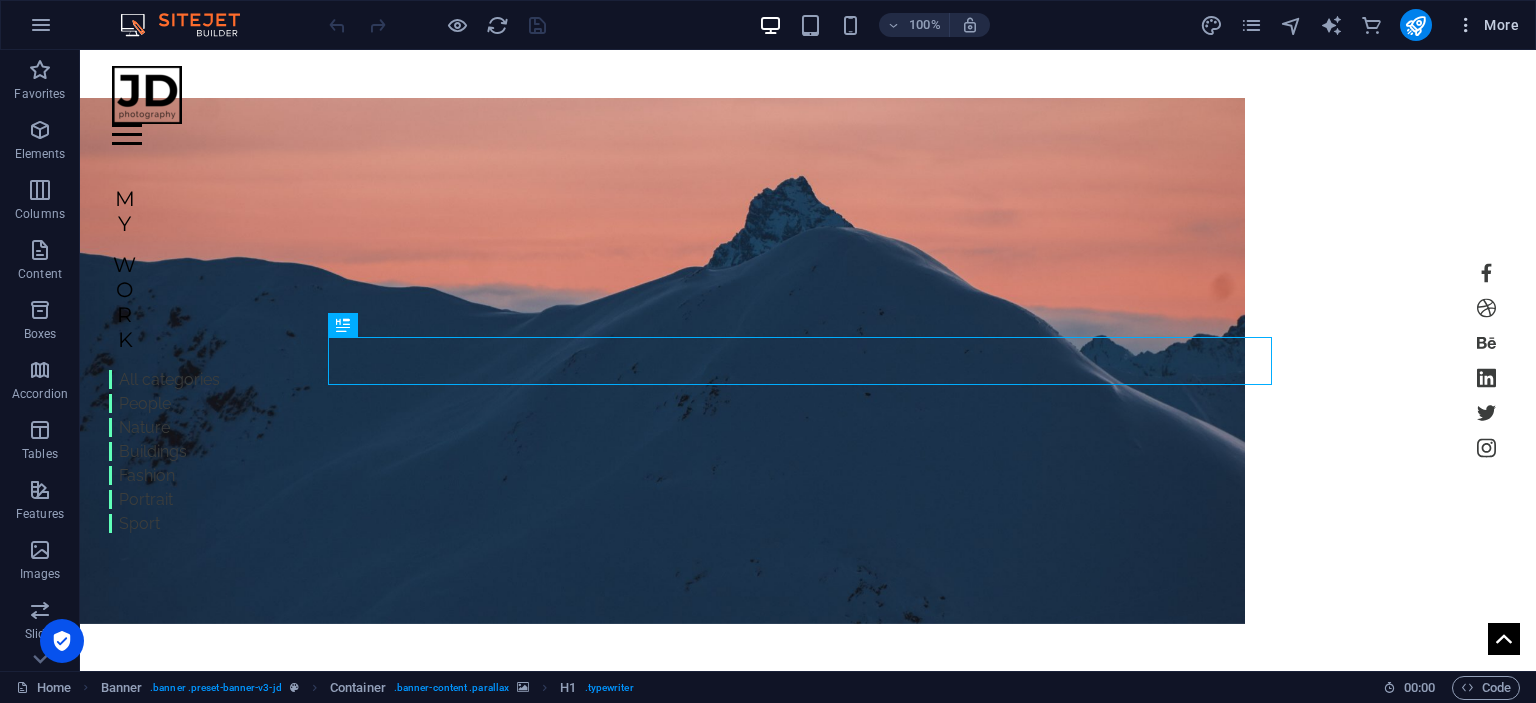 click on "More" at bounding box center [1487, 25] 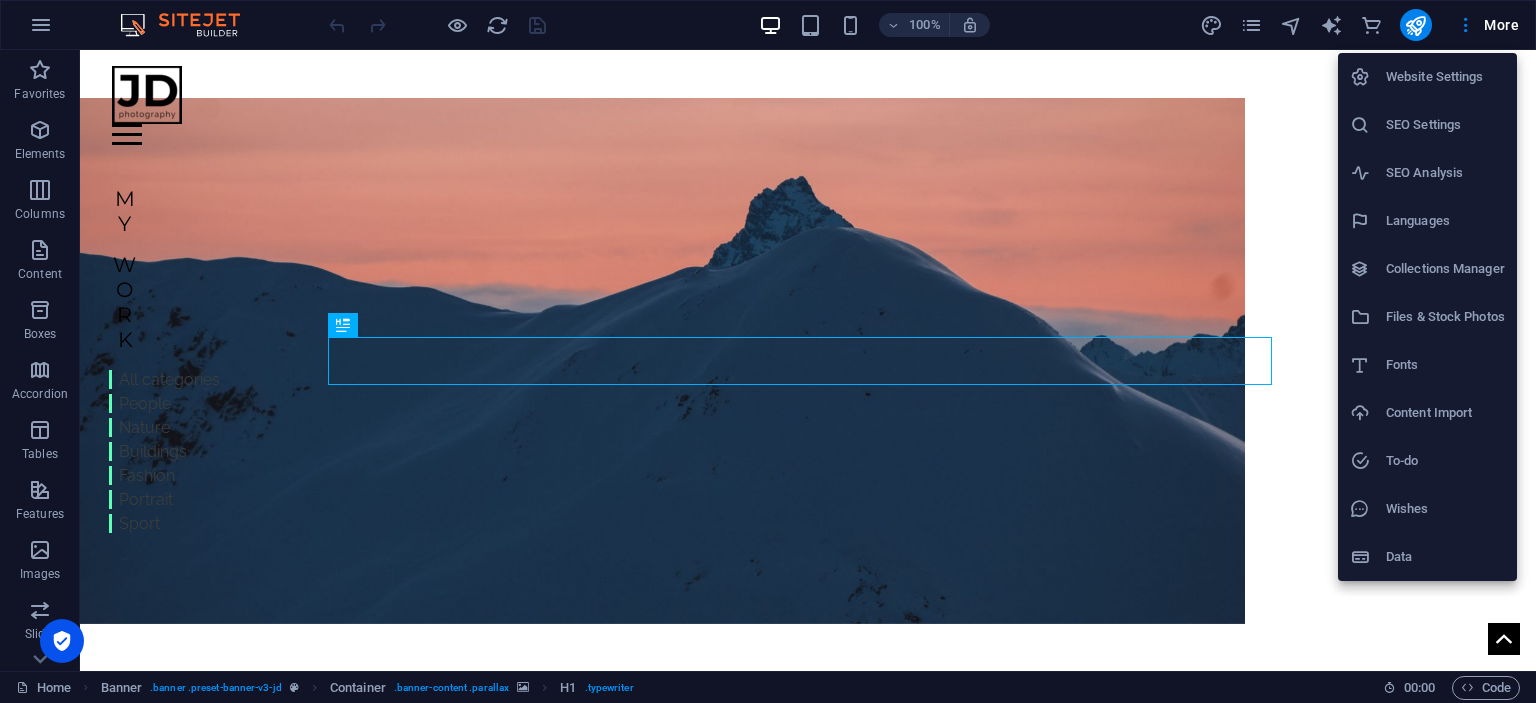click on "Content Import" at bounding box center (1445, 413) 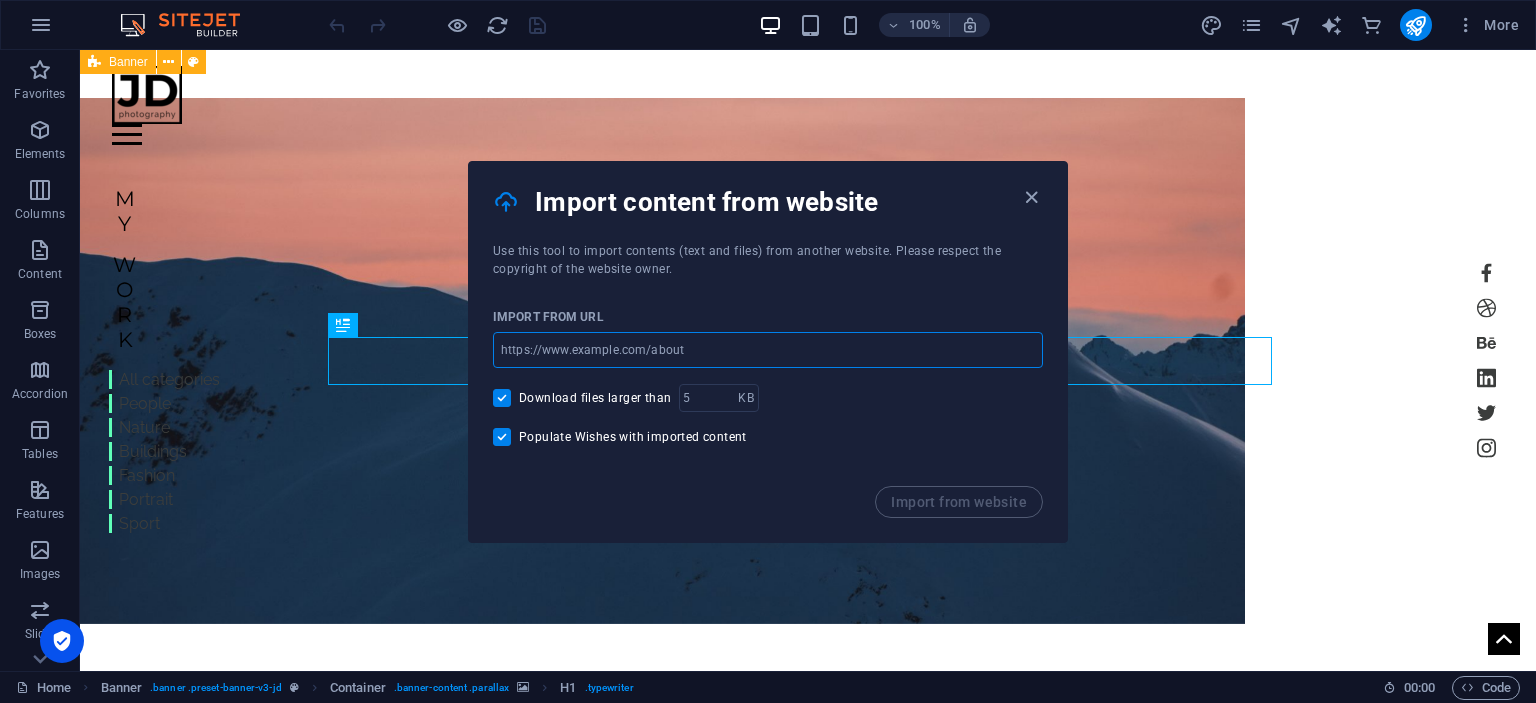 click at bounding box center [768, 350] 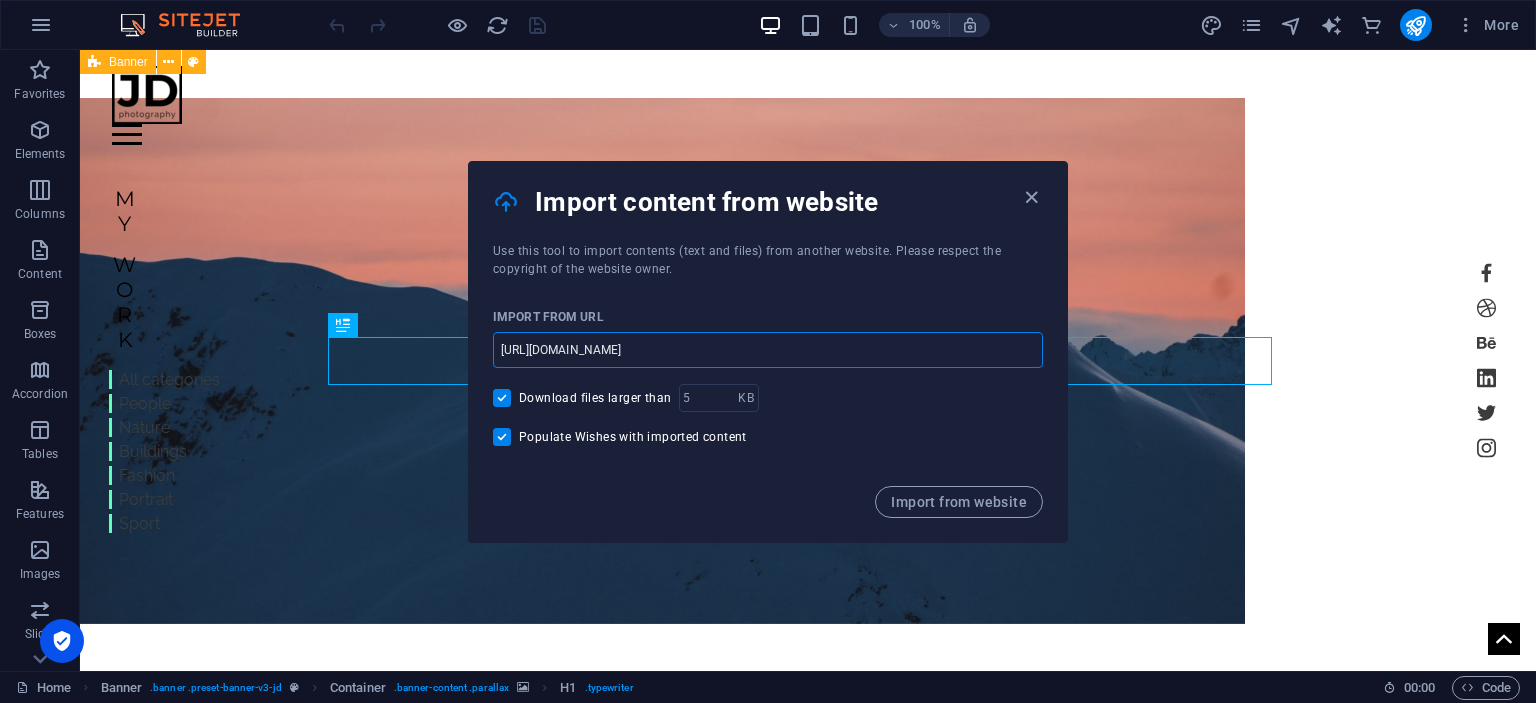 type on "https://auto-tech2.wixsite.com/home" 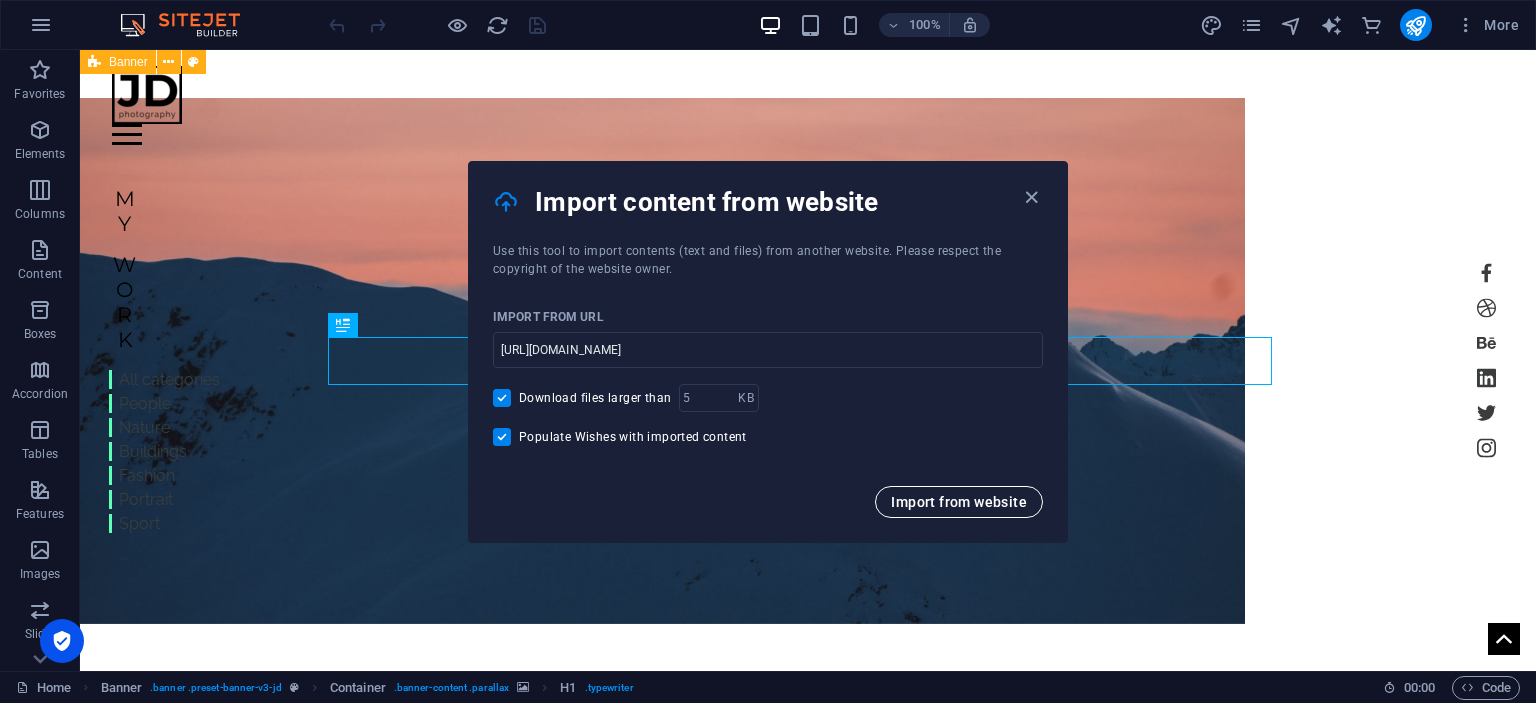 click on "Import from website" at bounding box center [959, 502] 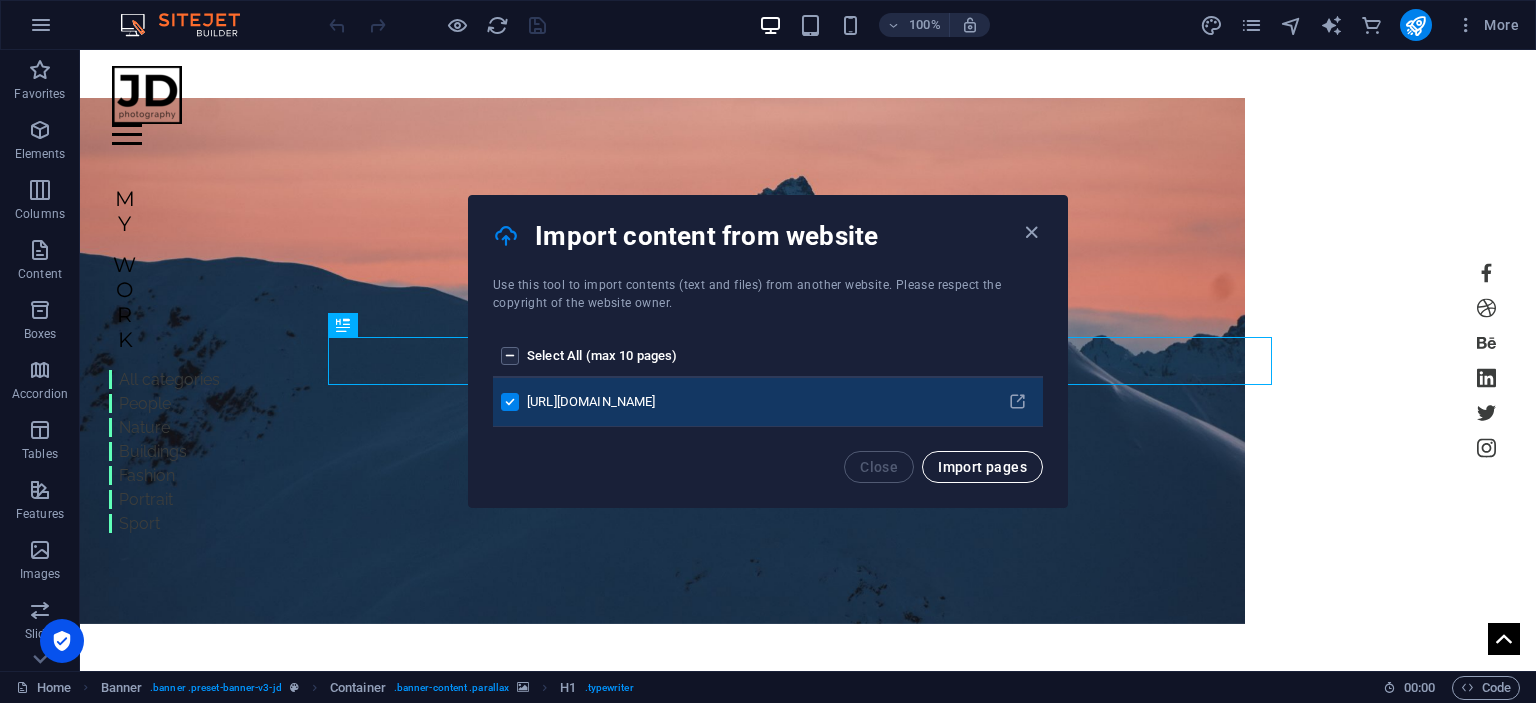 click on "Import pages" at bounding box center [982, 467] 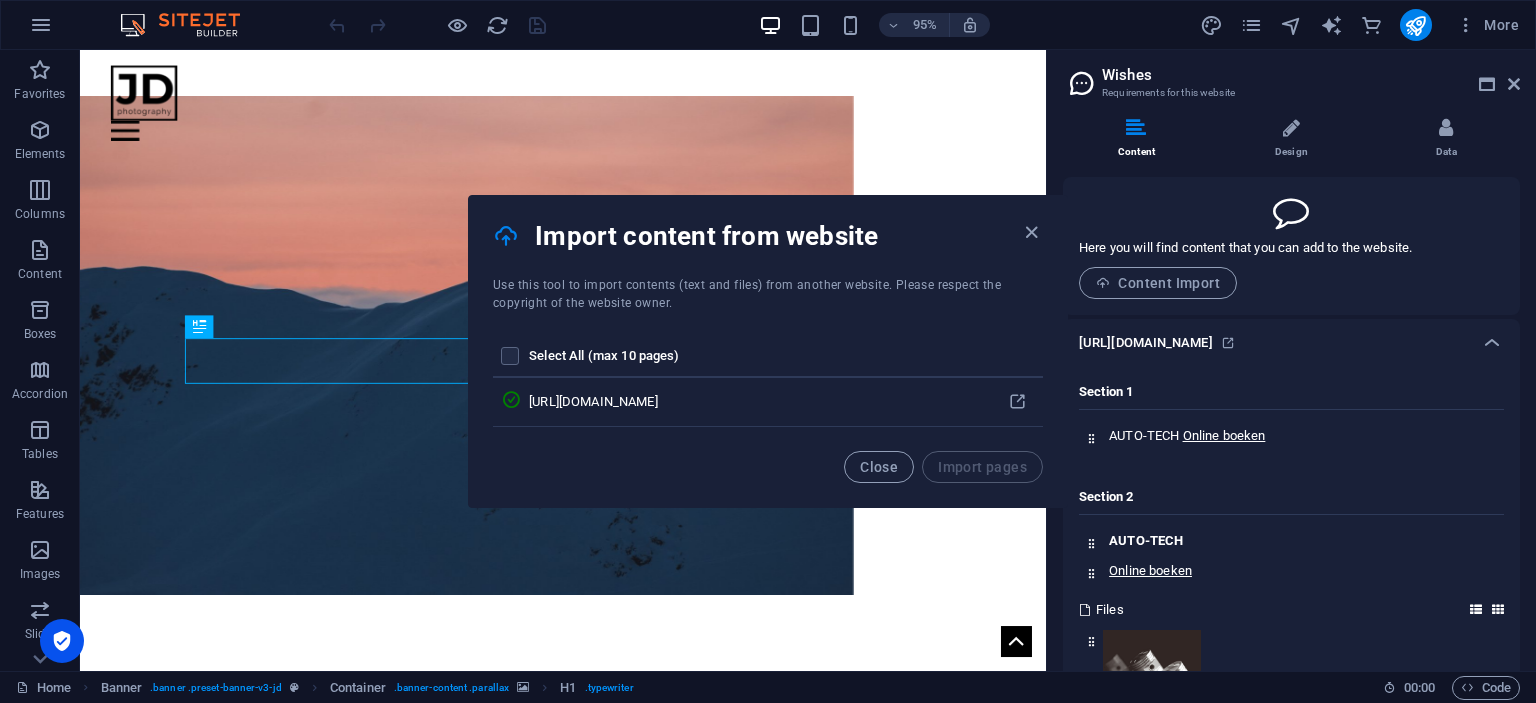 scroll, scrollTop: 217, scrollLeft: 0, axis: vertical 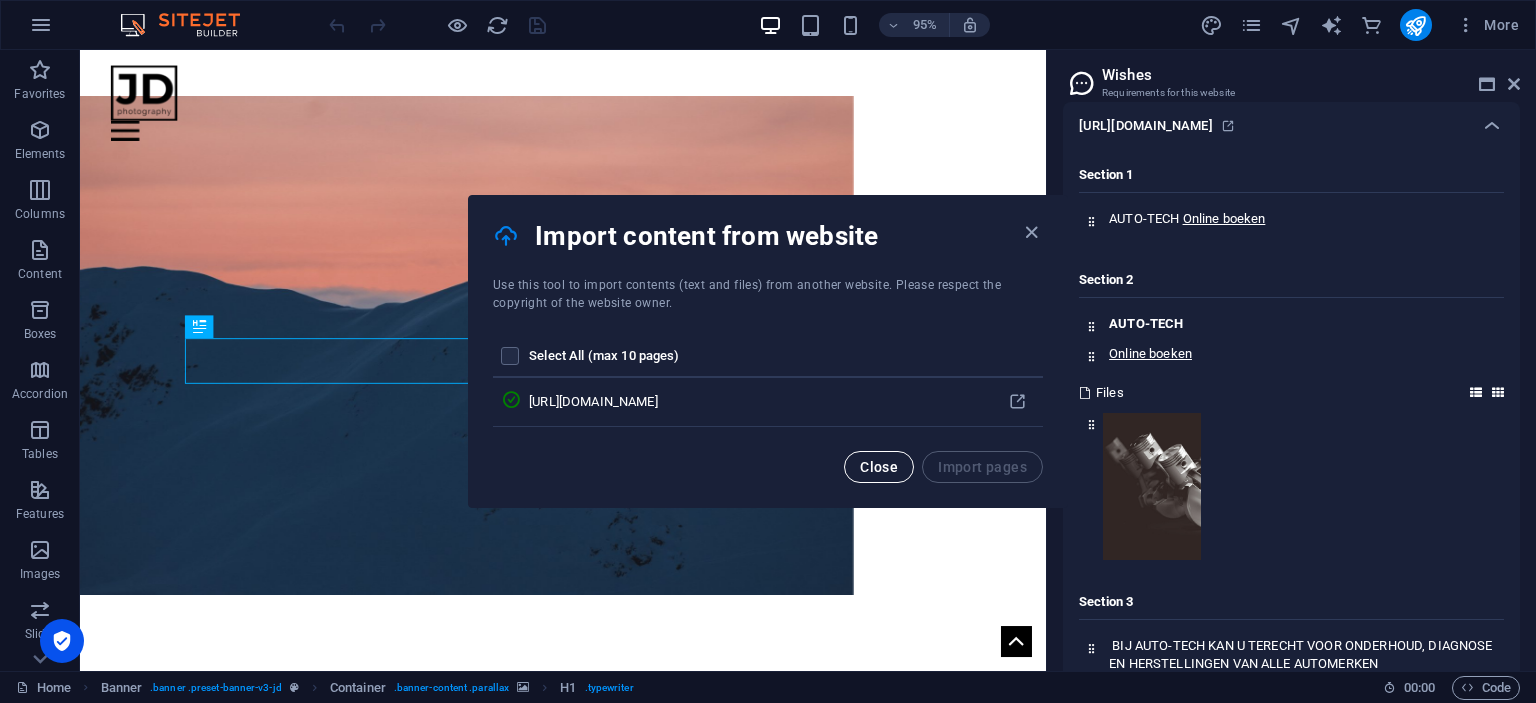click on "Close" at bounding box center (879, 467) 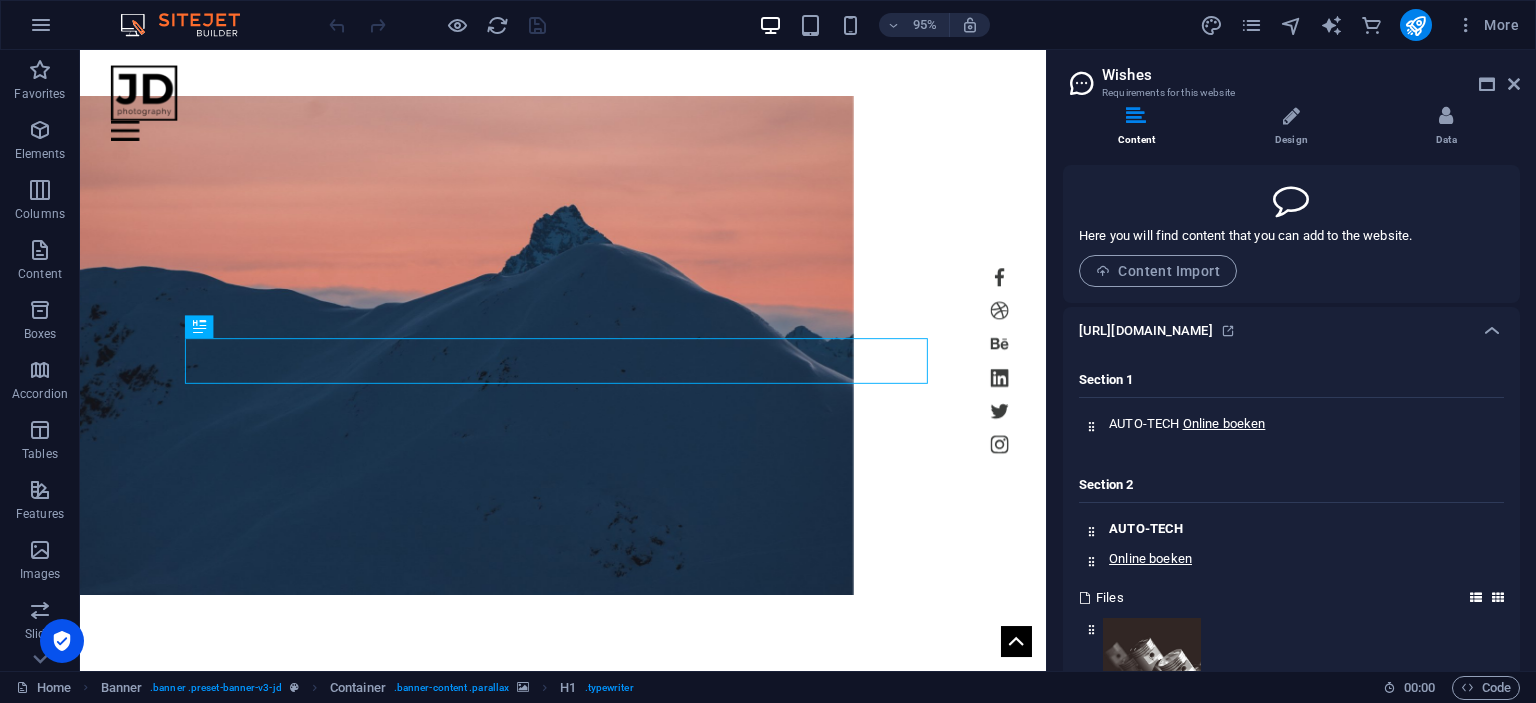 scroll, scrollTop: 0, scrollLeft: 0, axis: both 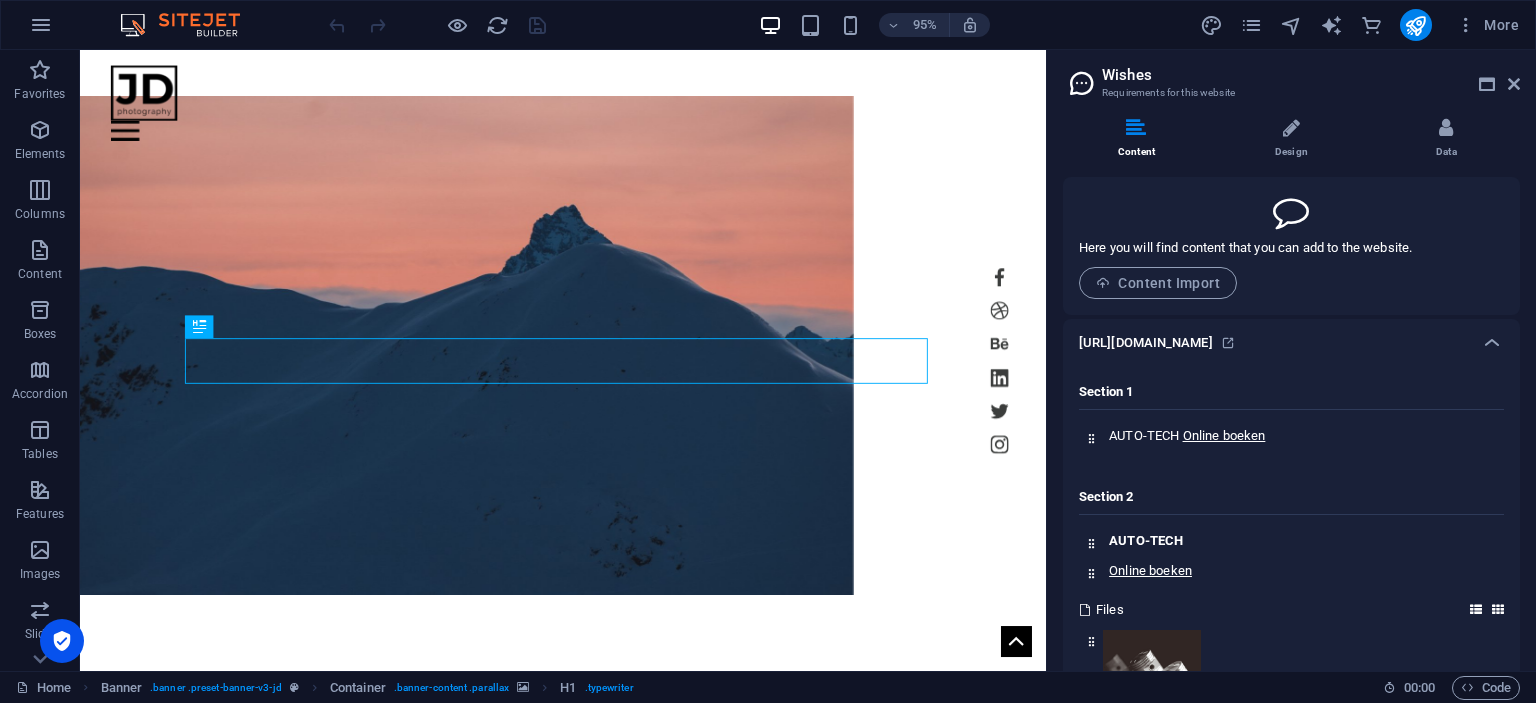 click on "Wishes" at bounding box center (1311, 75) 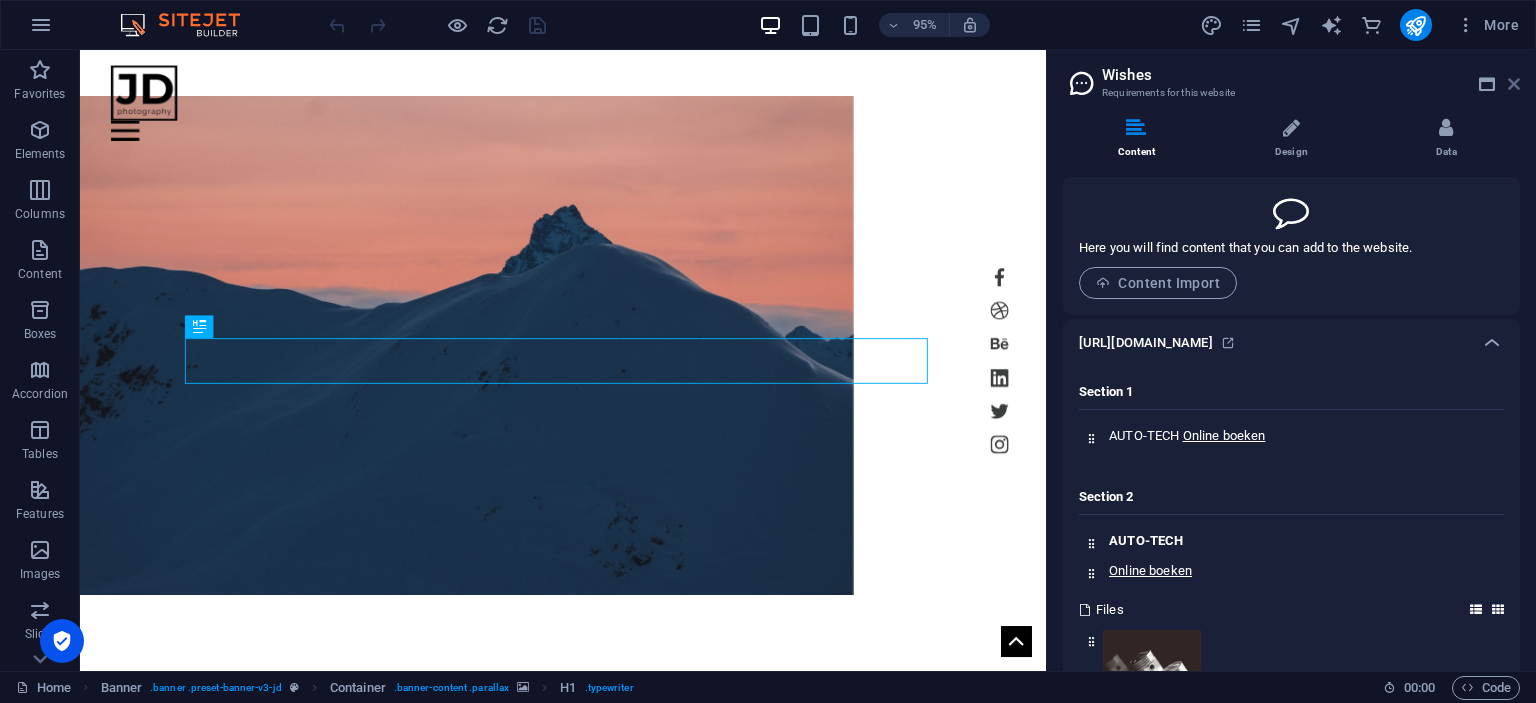 click at bounding box center (1514, 84) 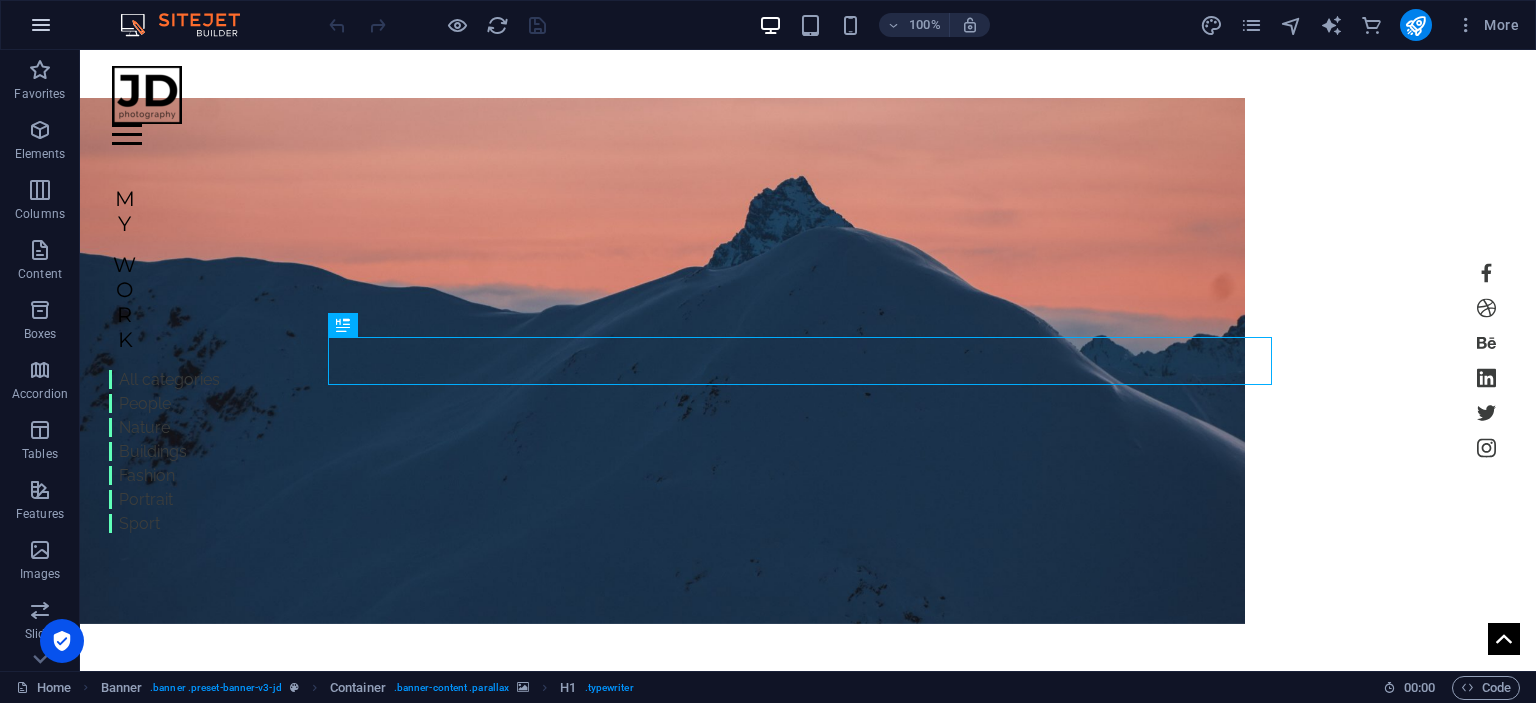 click at bounding box center [41, 25] 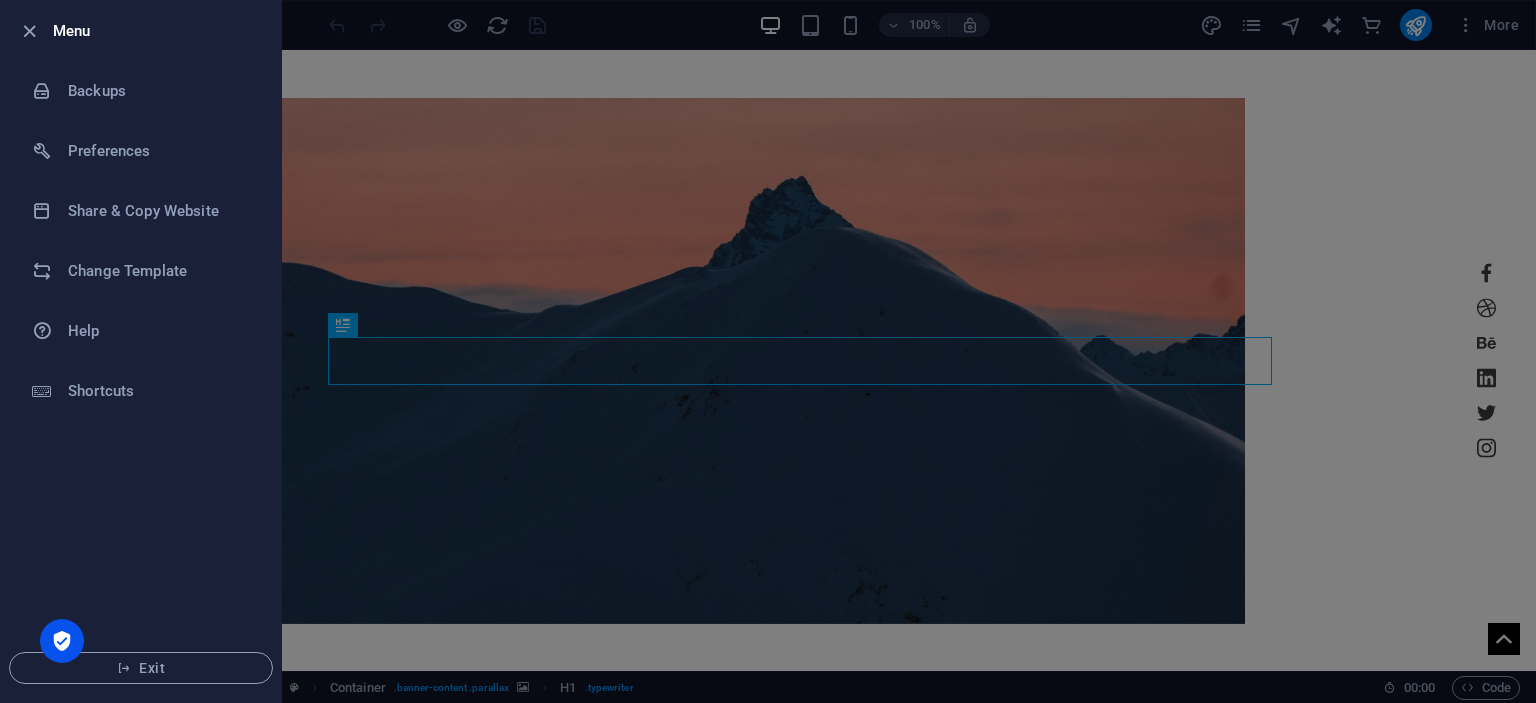 click on "Menu" at bounding box center [141, 31] 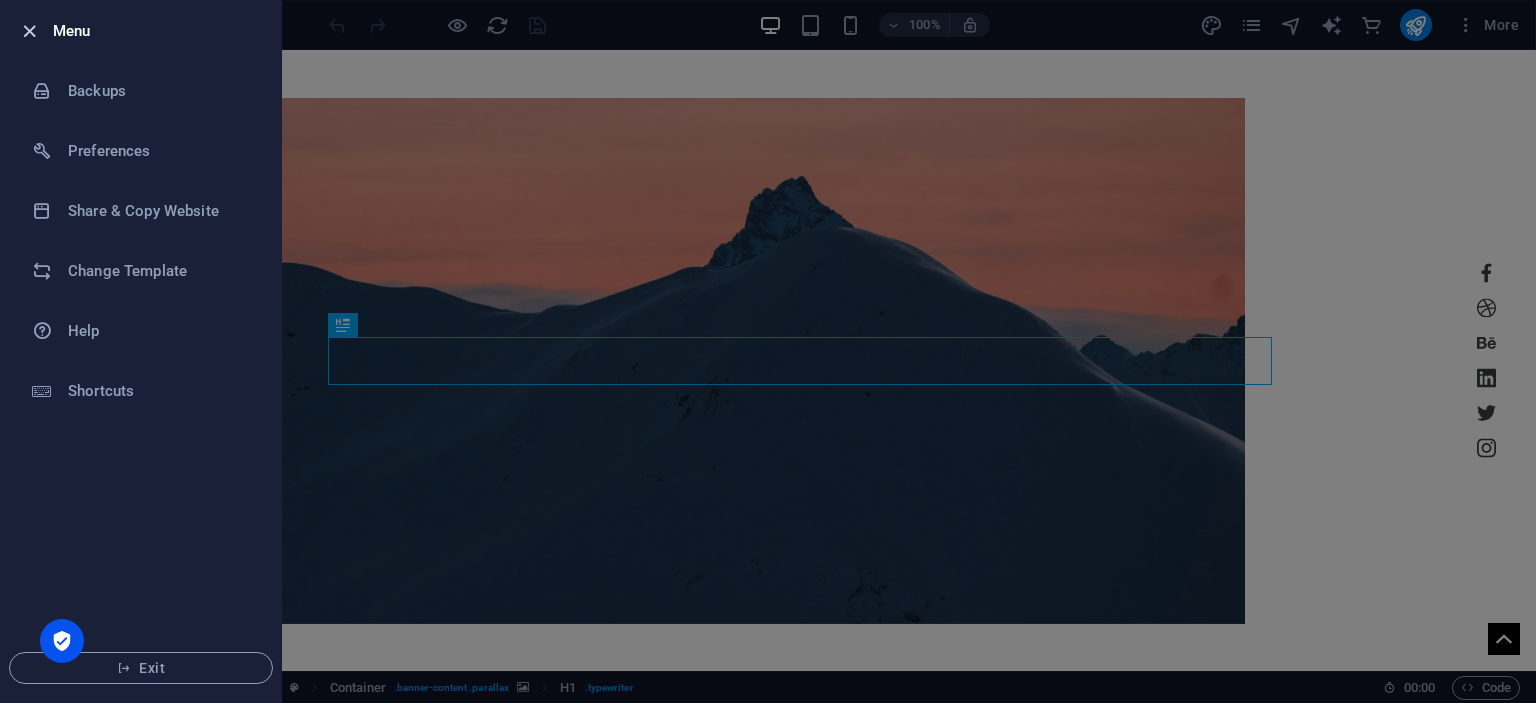 click at bounding box center [29, 31] 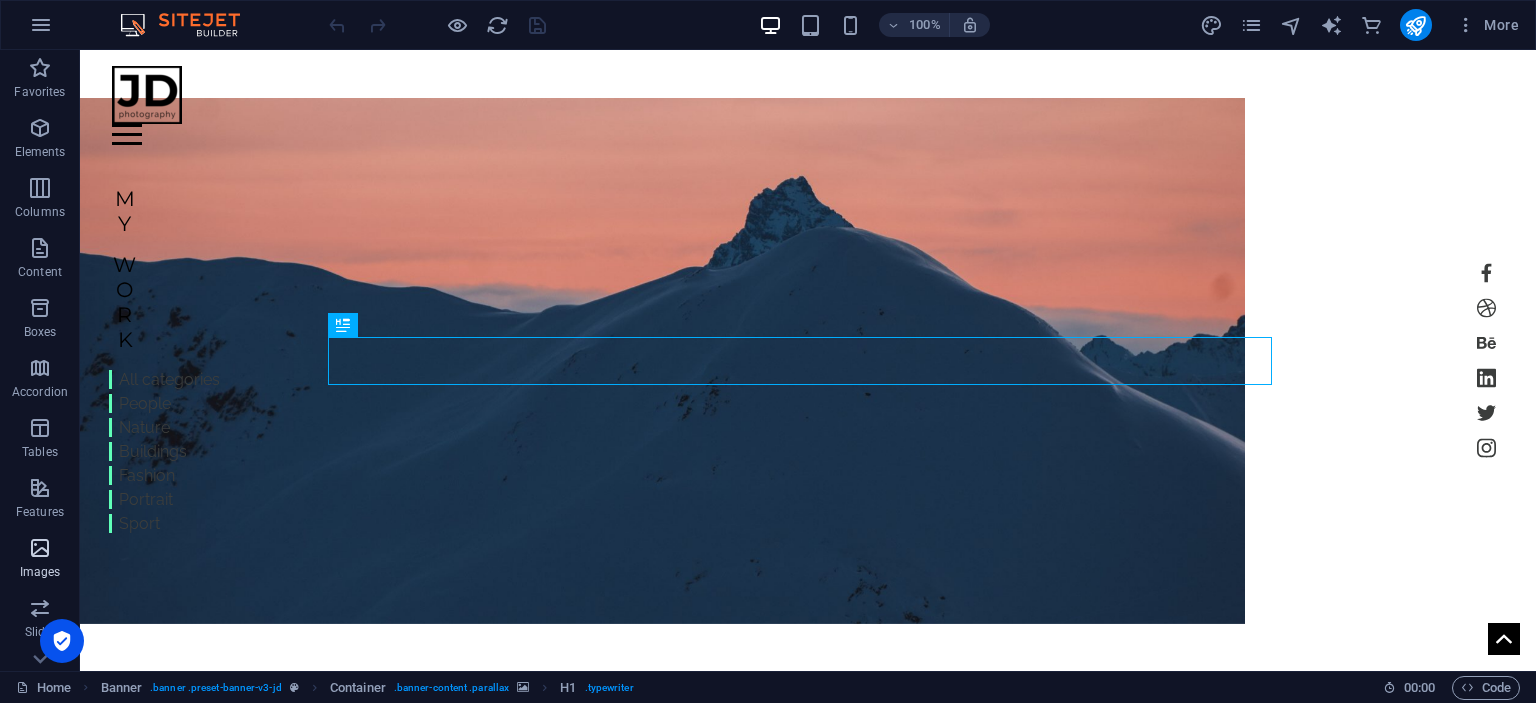 scroll, scrollTop: 0, scrollLeft: 0, axis: both 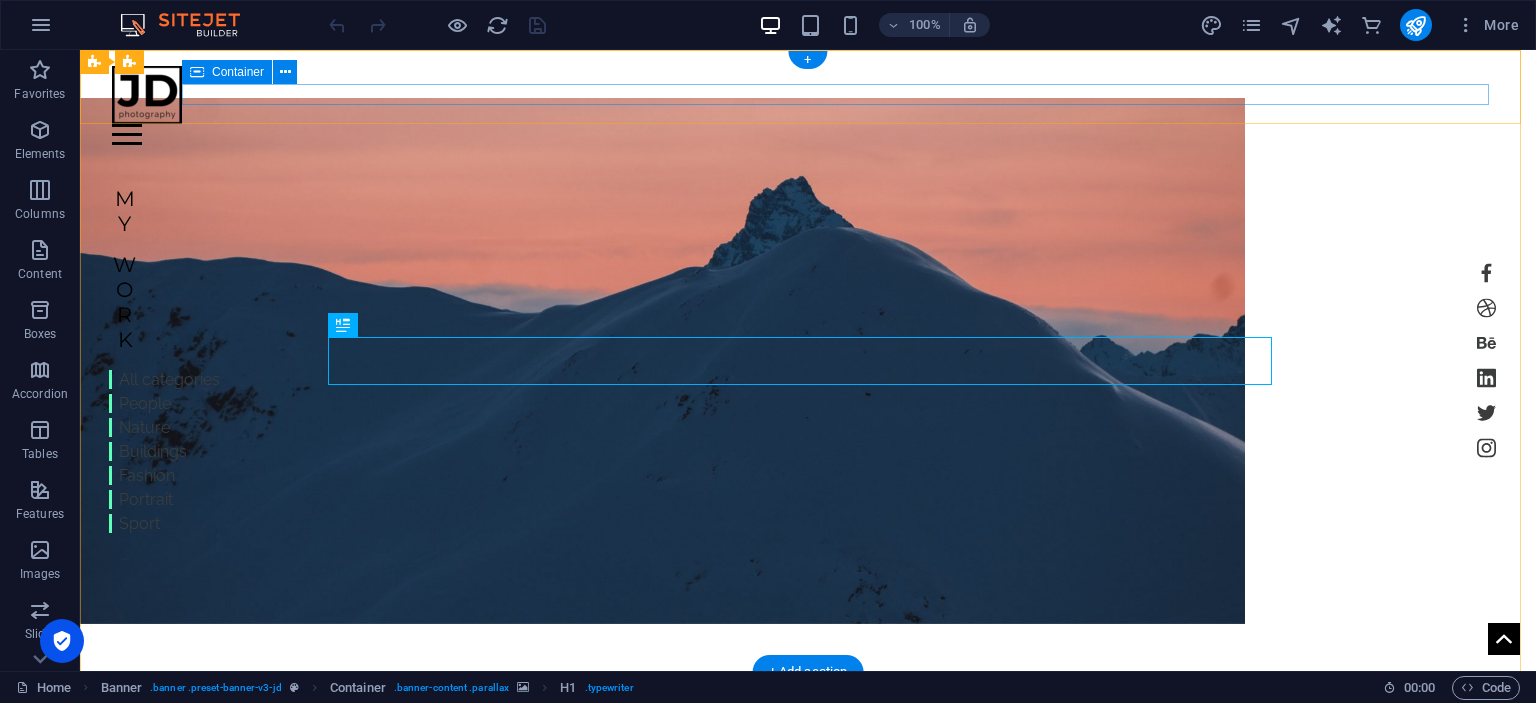 click at bounding box center (808, 134) 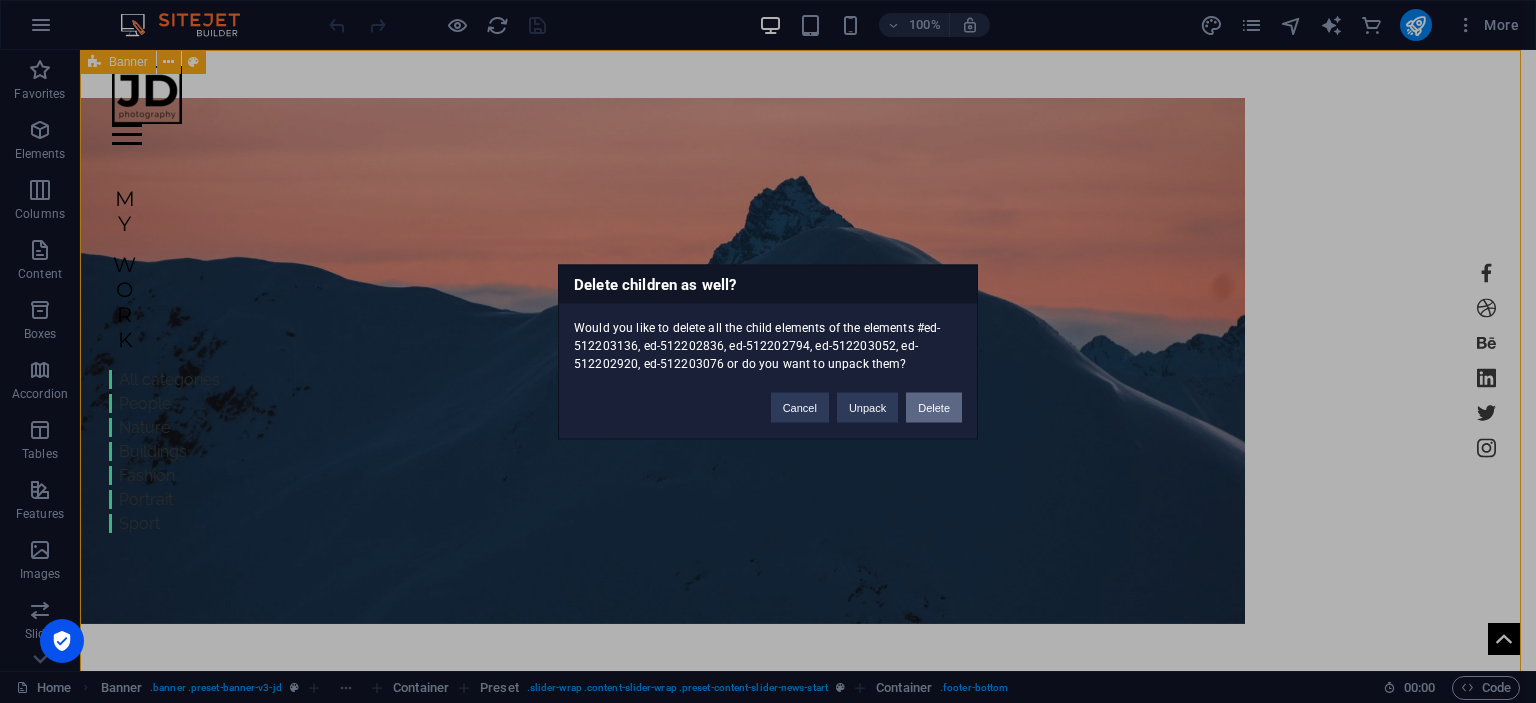 click on "Delete" at bounding box center [934, 407] 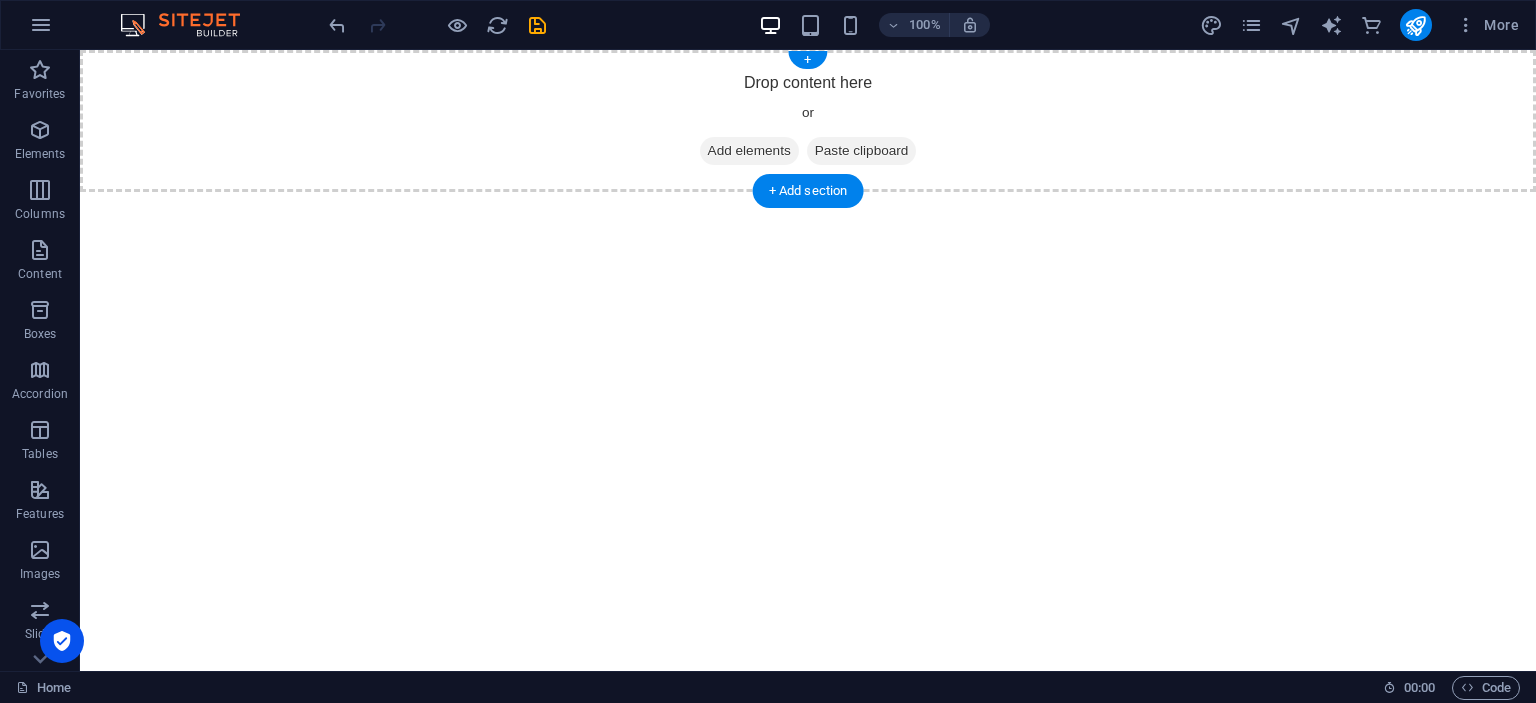click on "Add elements" at bounding box center [749, 151] 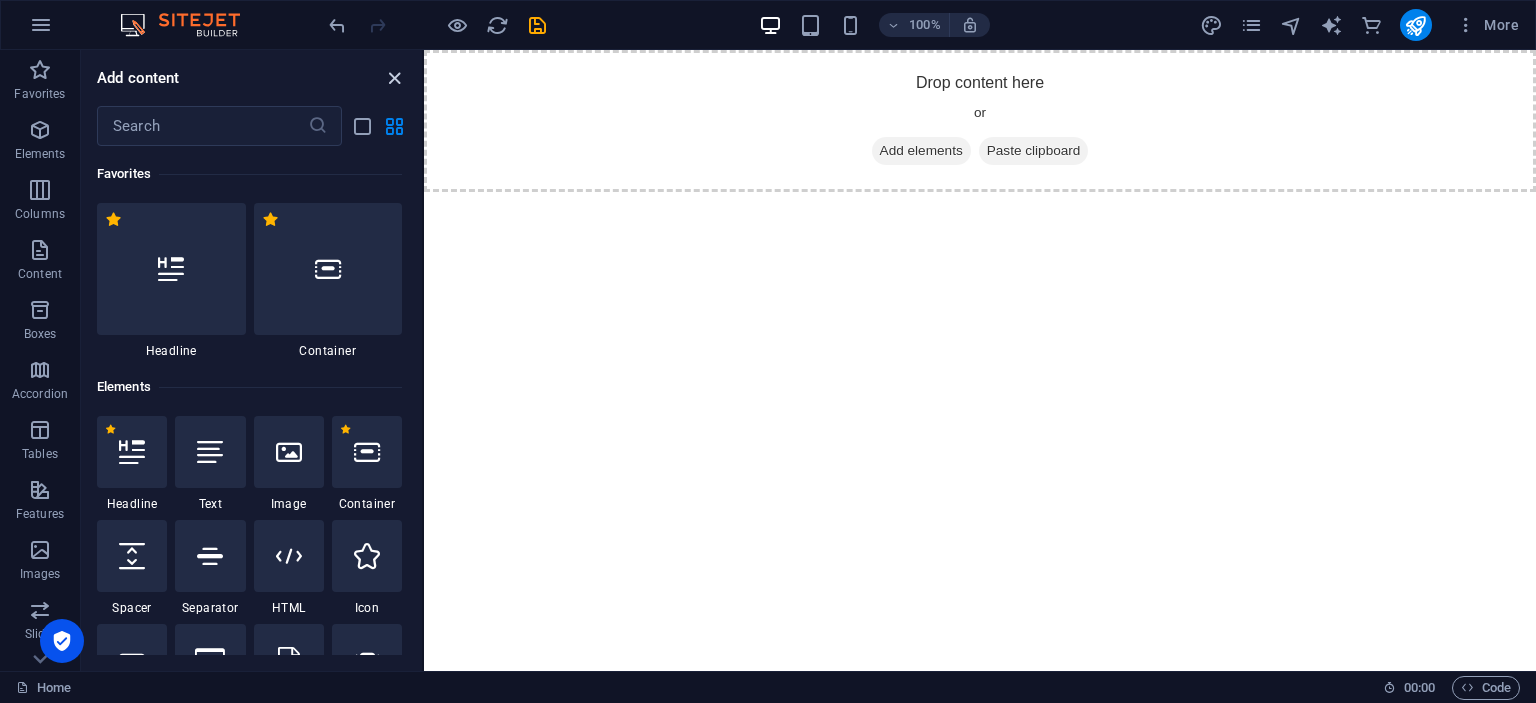 click at bounding box center (394, 78) 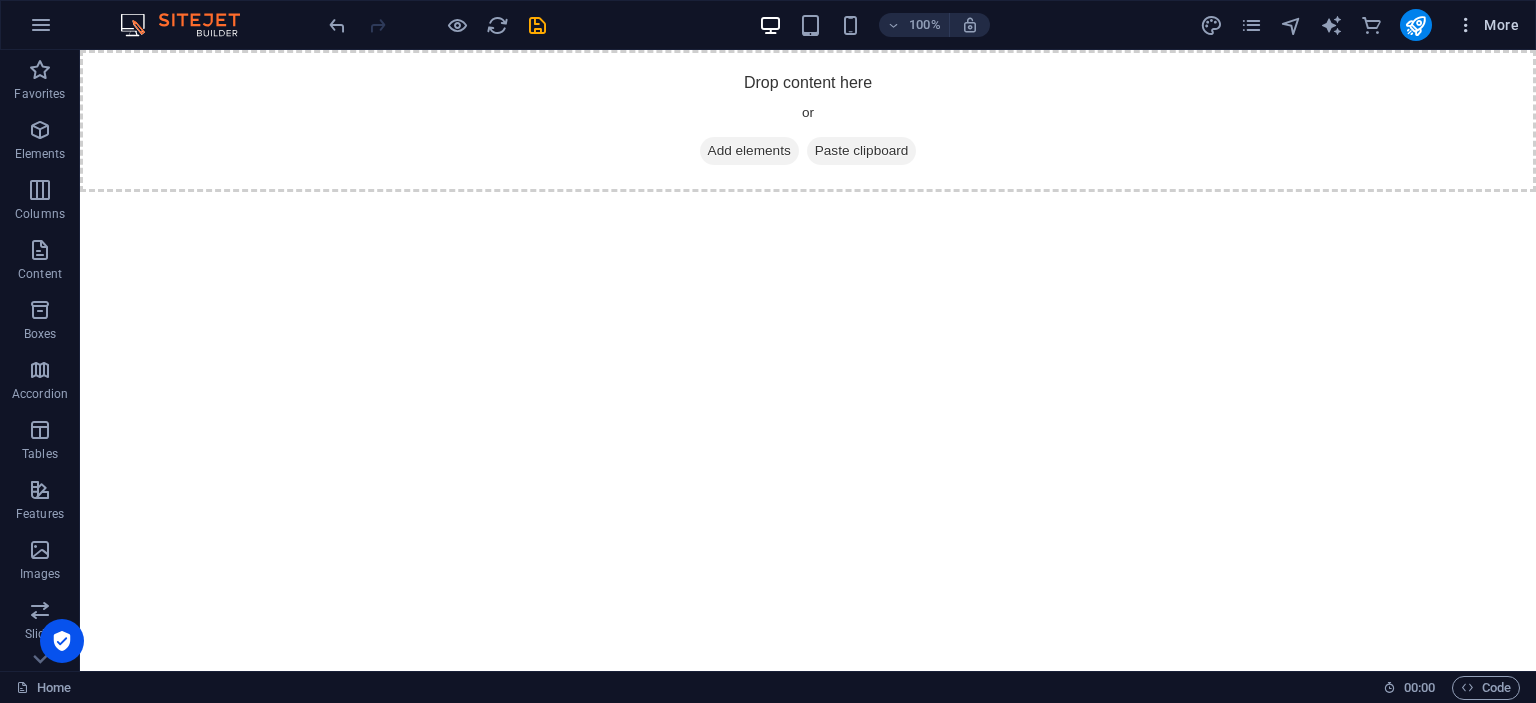 click on "More" at bounding box center (1487, 25) 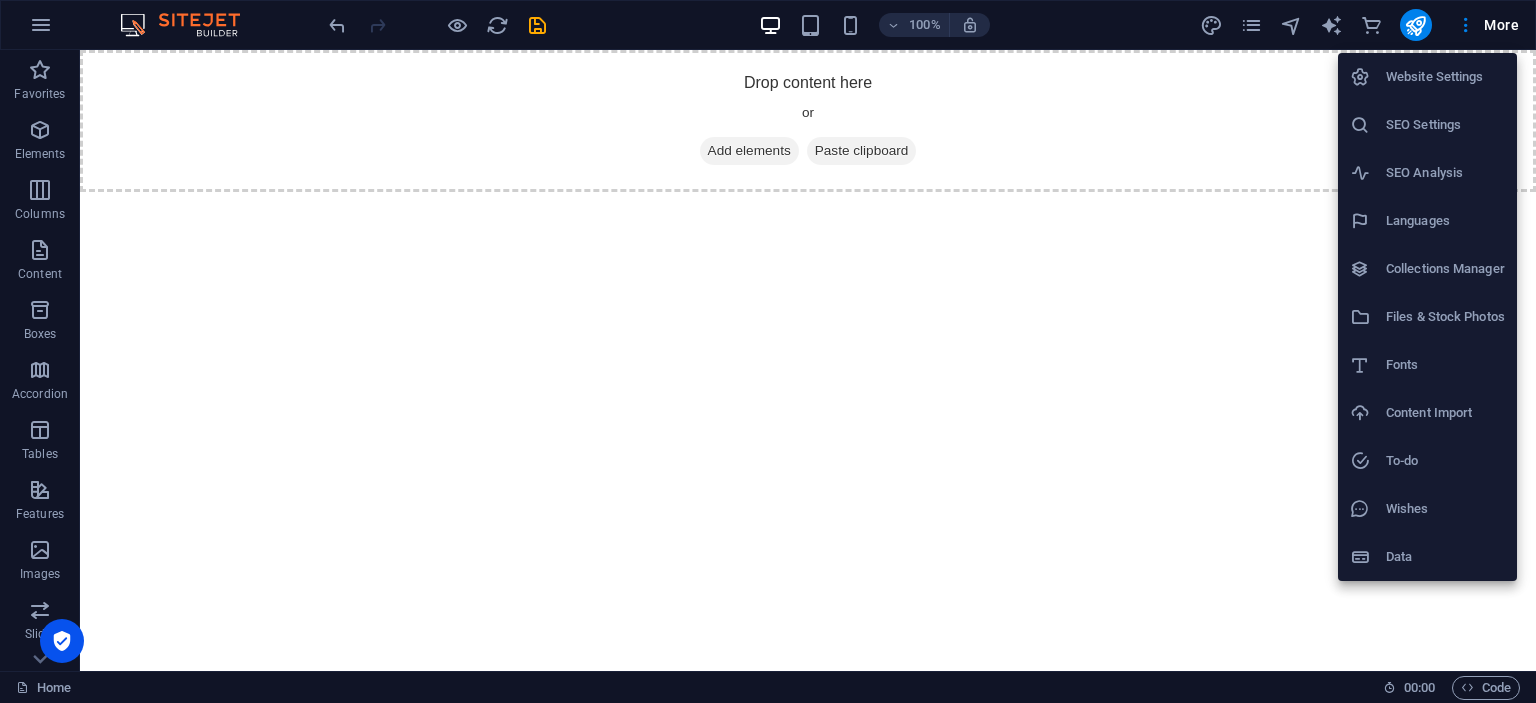 click on "Files & Stock Photos" at bounding box center [1445, 317] 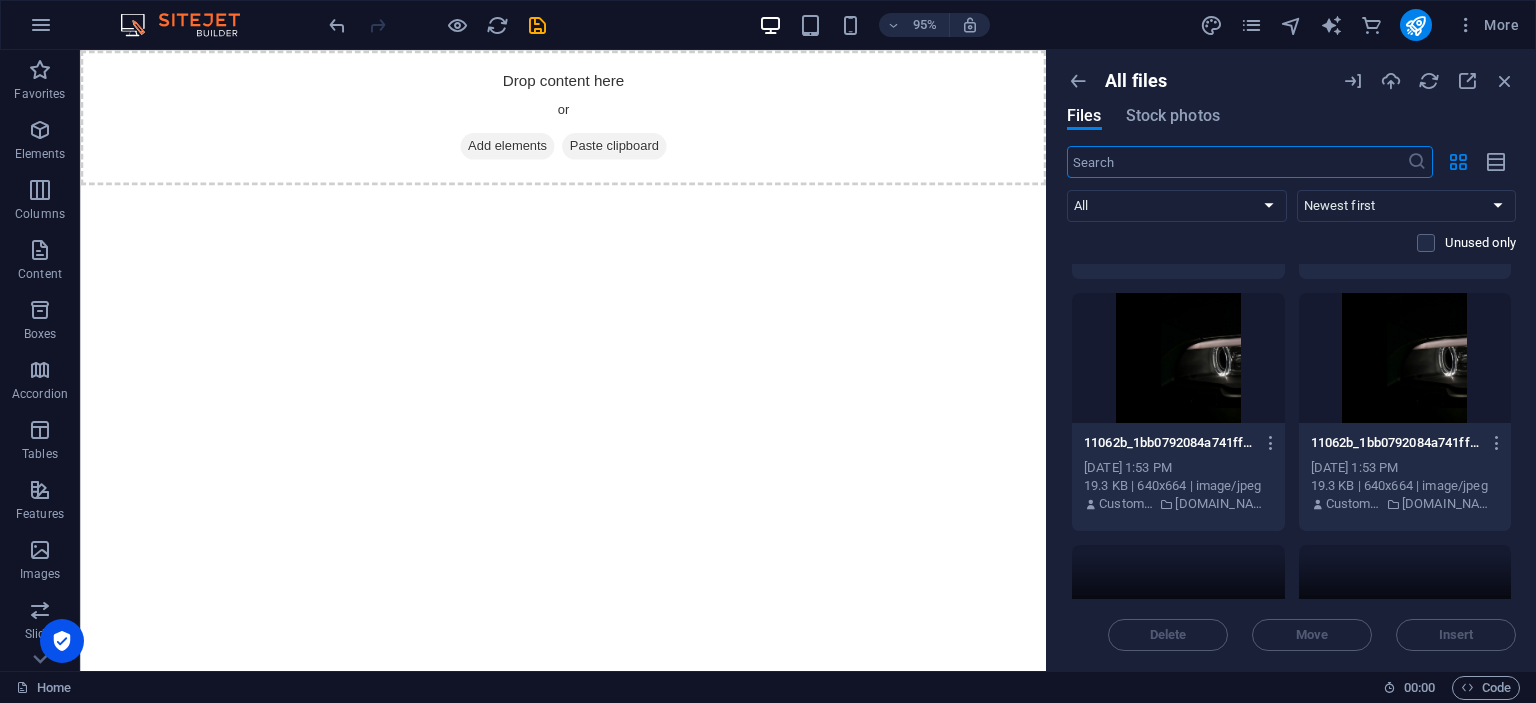 scroll, scrollTop: 0, scrollLeft: 0, axis: both 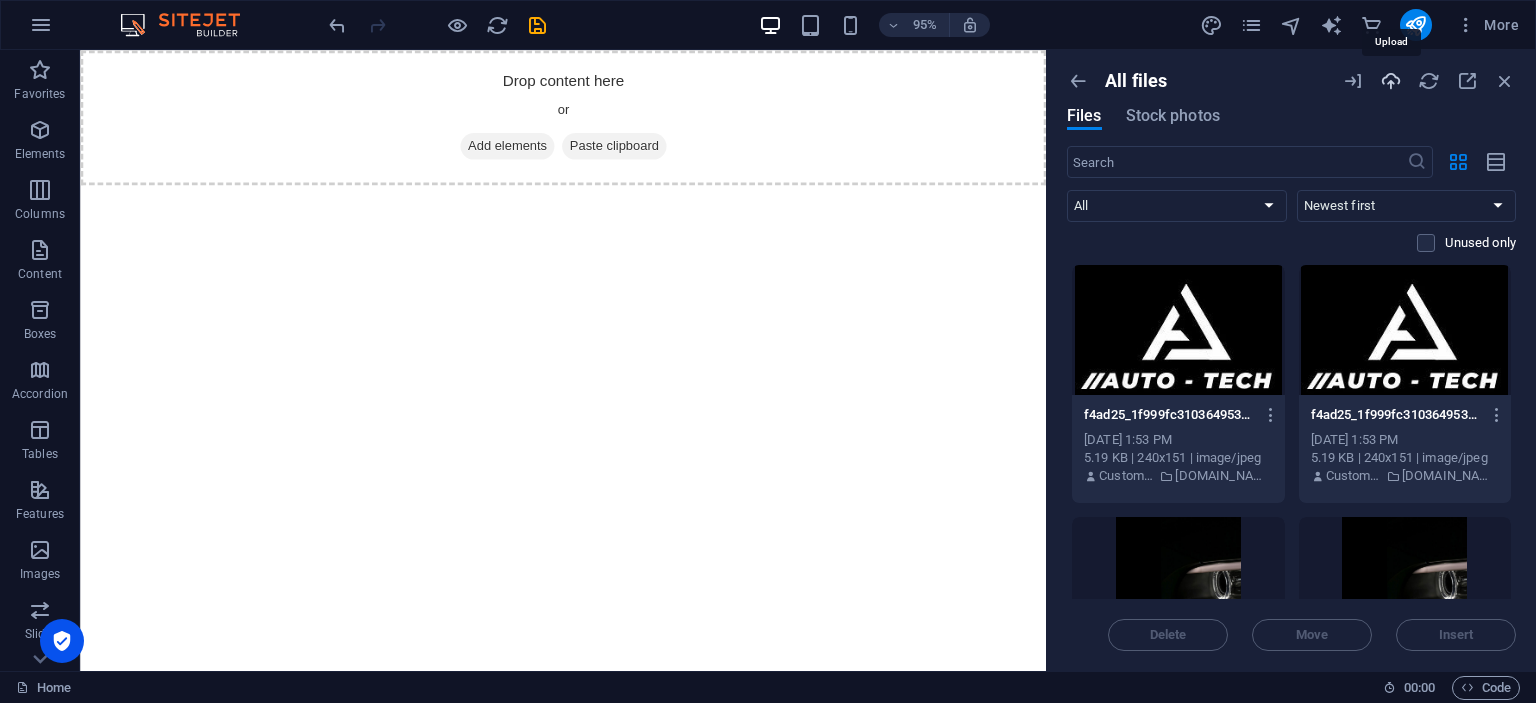 click at bounding box center [1391, 81] 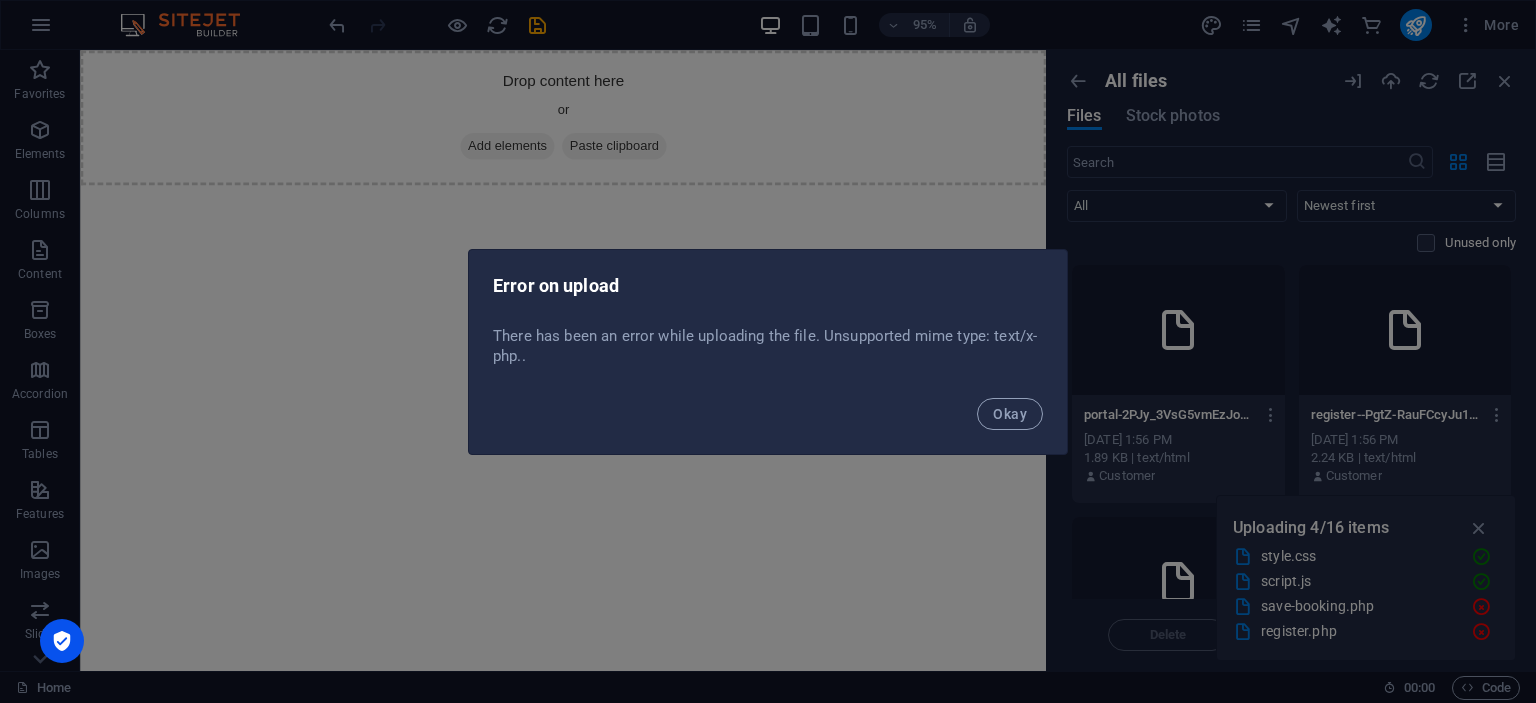 click on "Okay" at bounding box center [1010, 414] 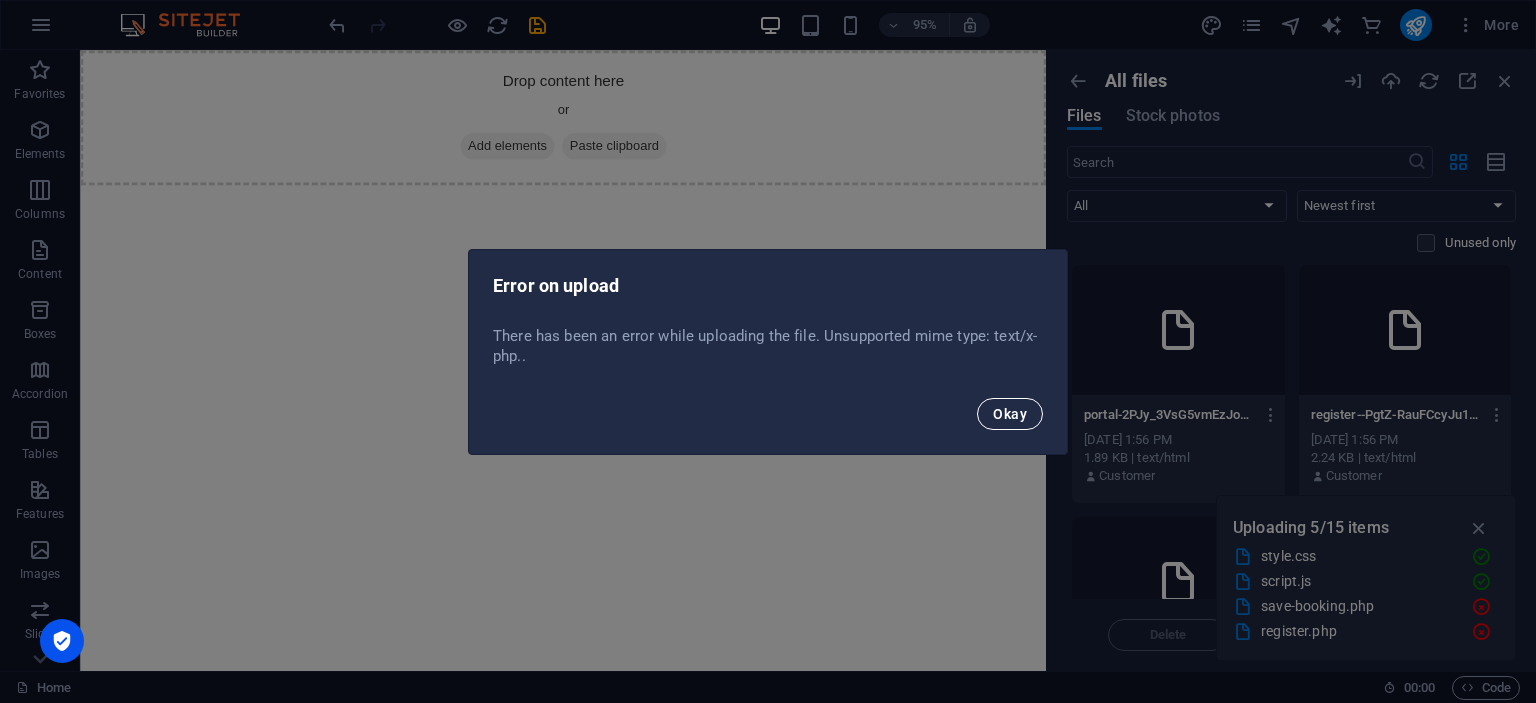 click on "Okay" at bounding box center (1010, 414) 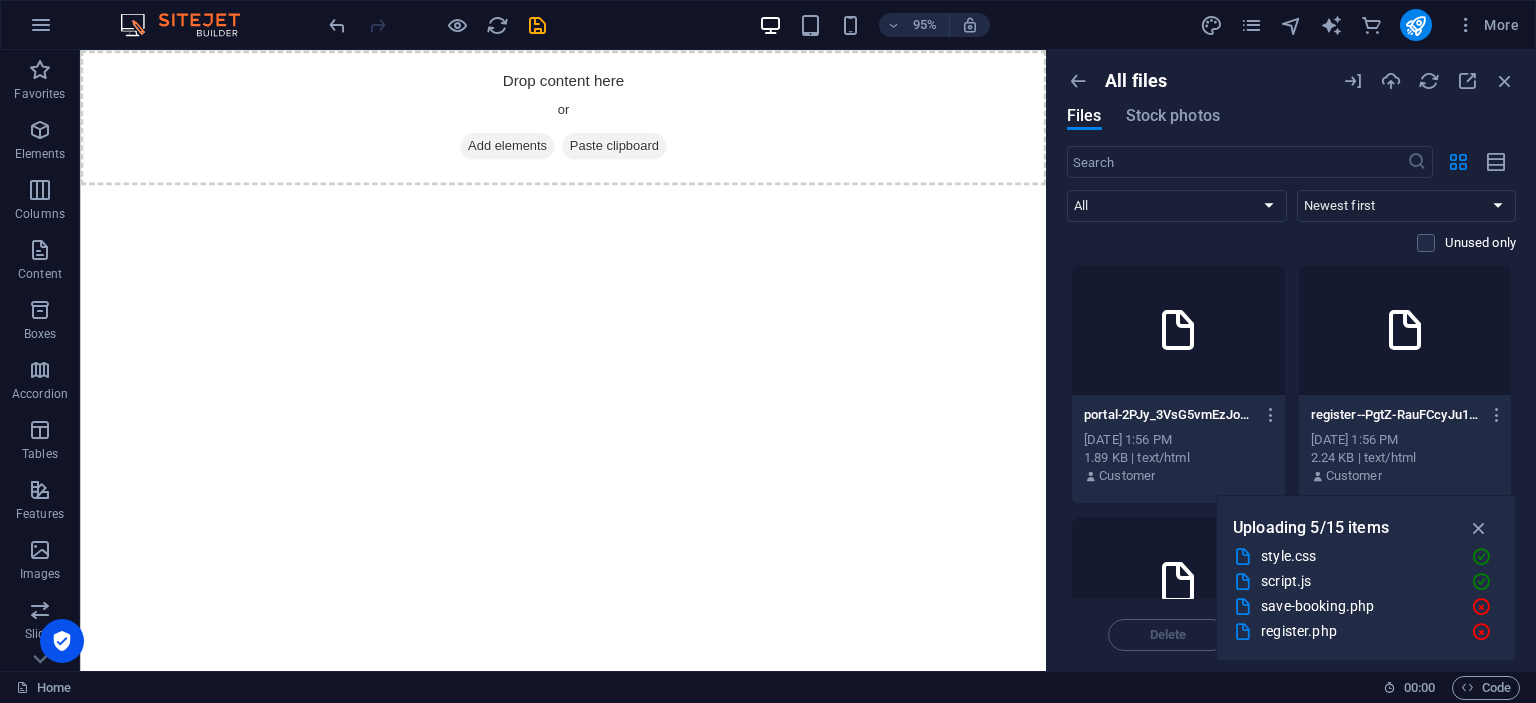 click on "Error on upload There has been an error while uploading the file.   . Okay" at bounding box center (768, 351) 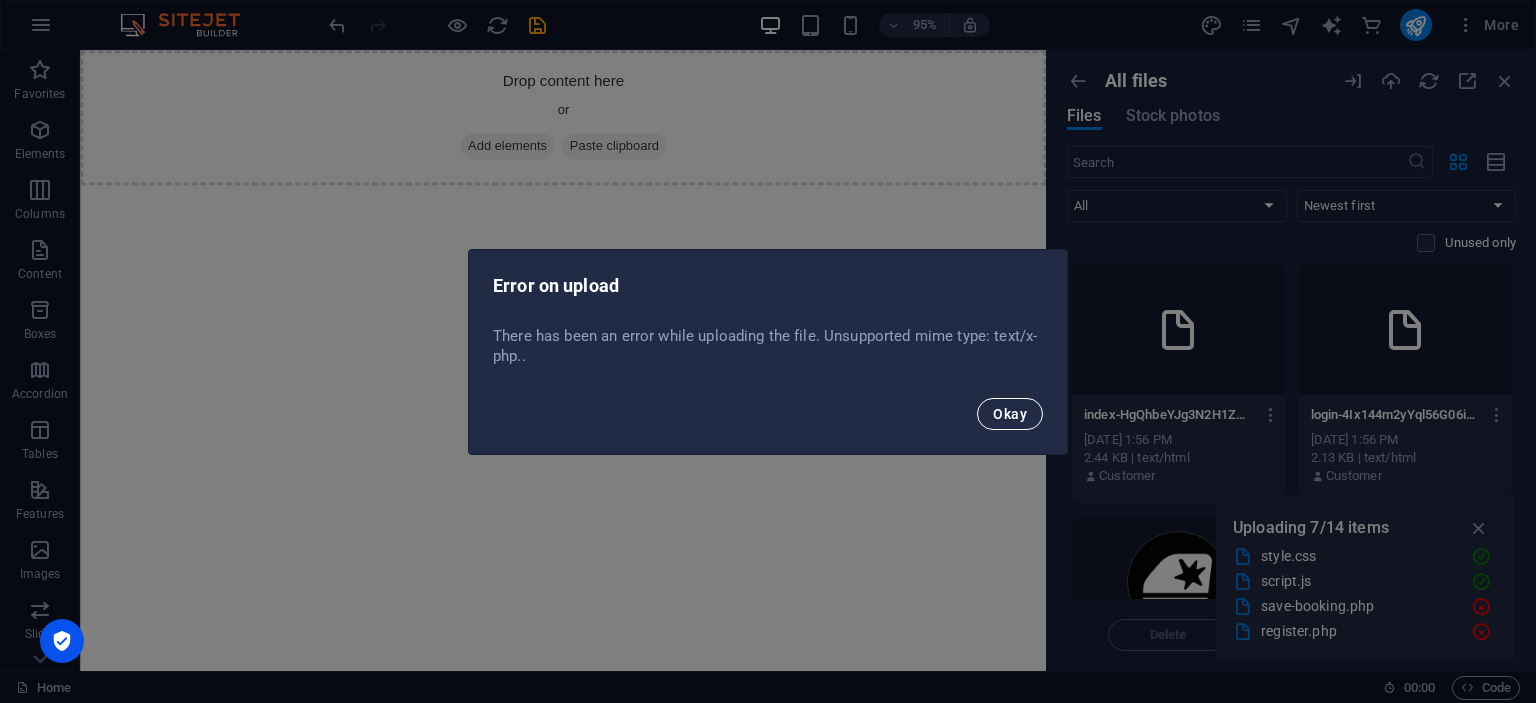 click on "Okay" at bounding box center [1010, 414] 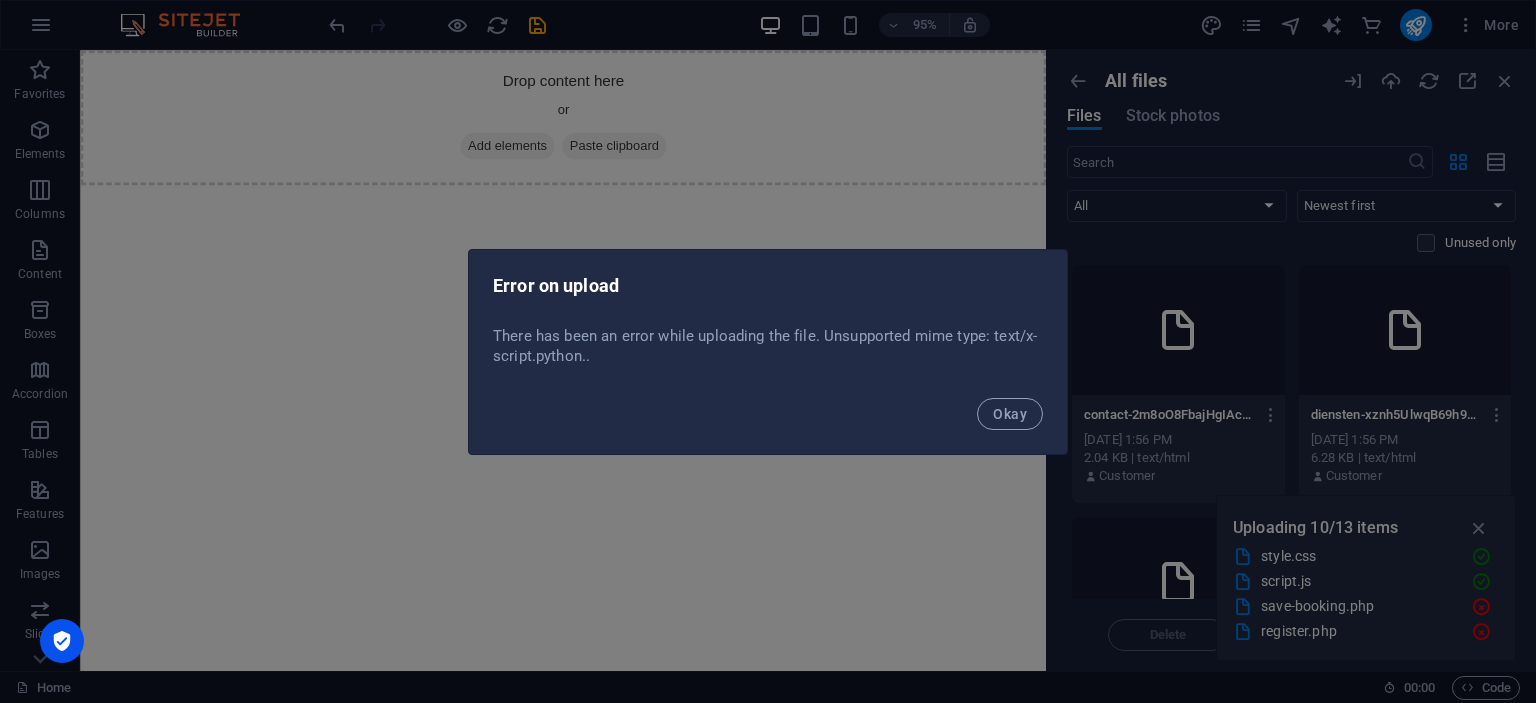 click on "There has been an error while uploading the file.   Unsupported mime type: text/x-script.python.  ." at bounding box center (768, 352) 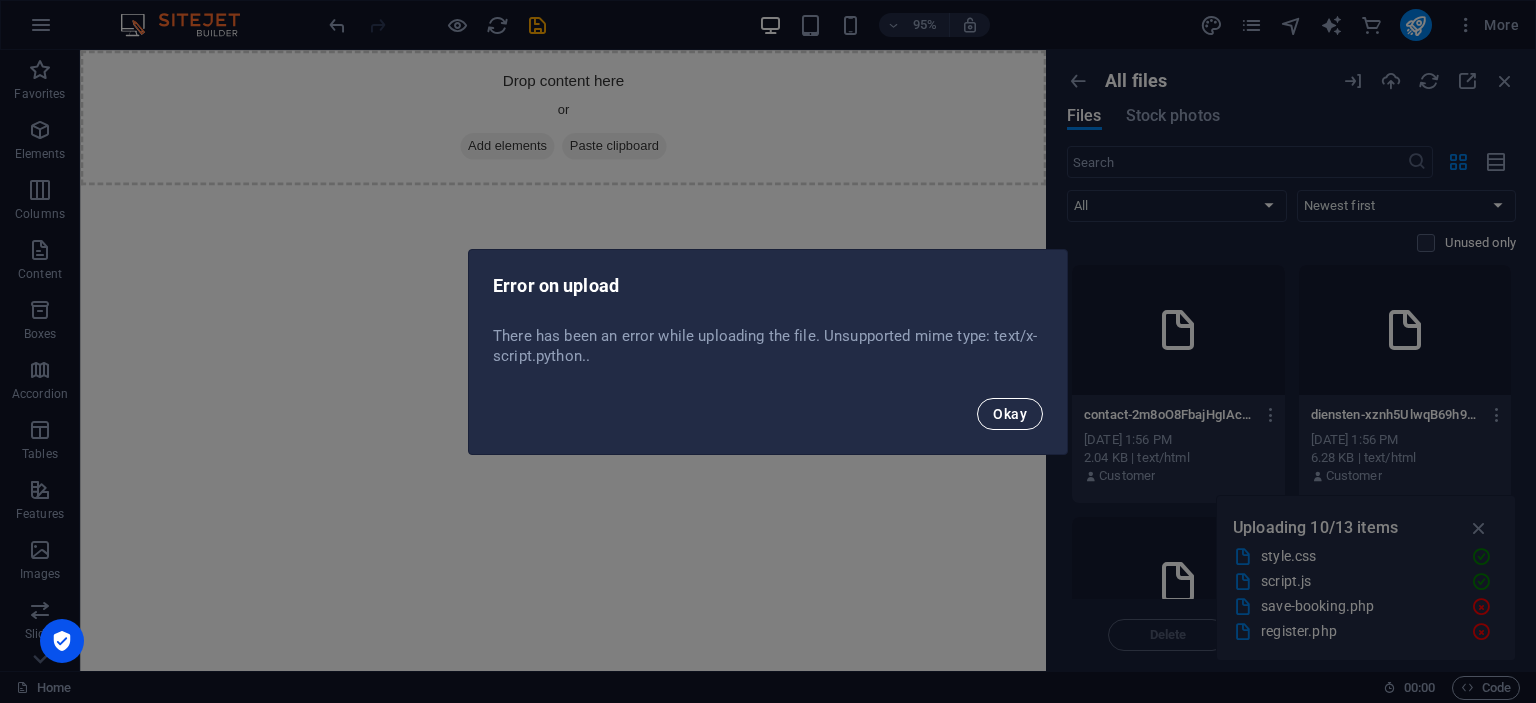 click on "Okay" at bounding box center [1010, 414] 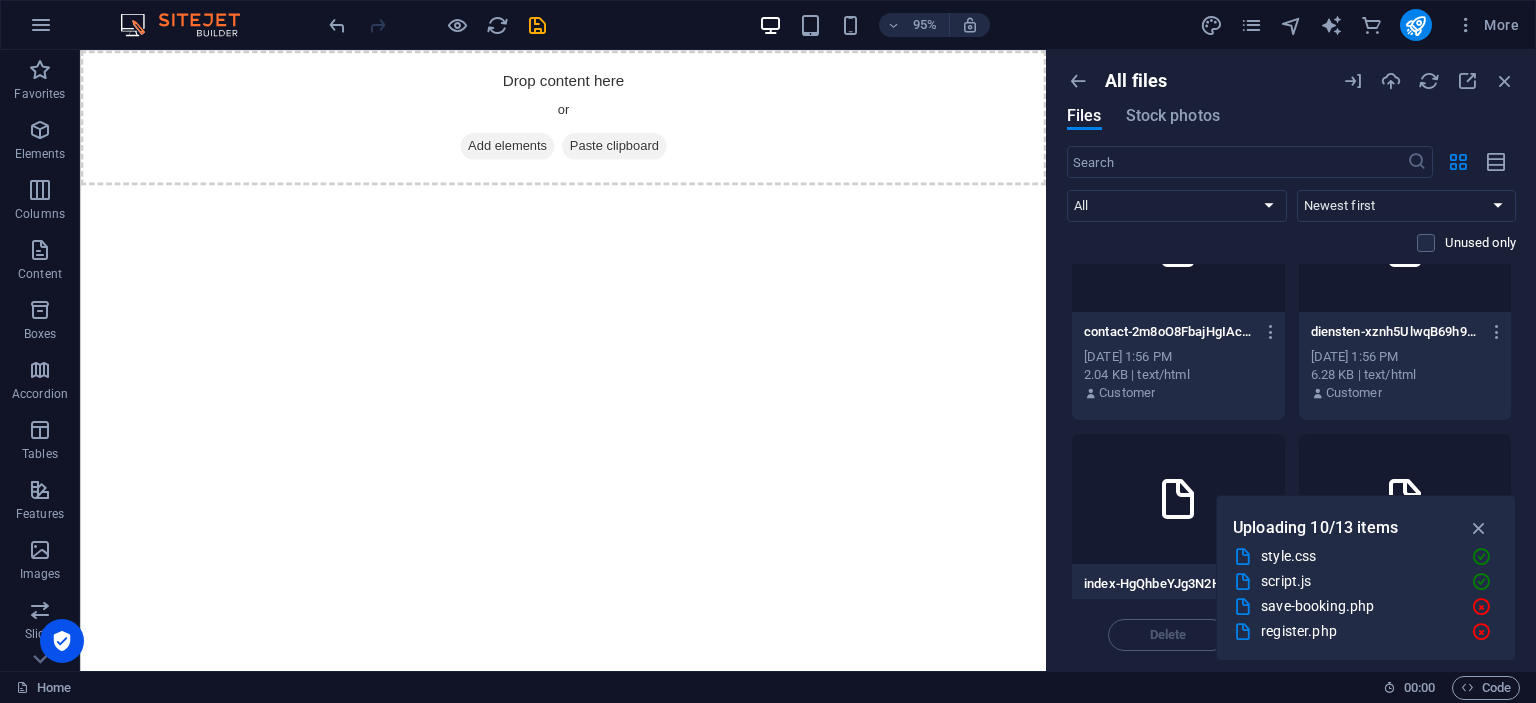 scroll, scrollTop: 88, scrollLeft: 0, axis: vertical 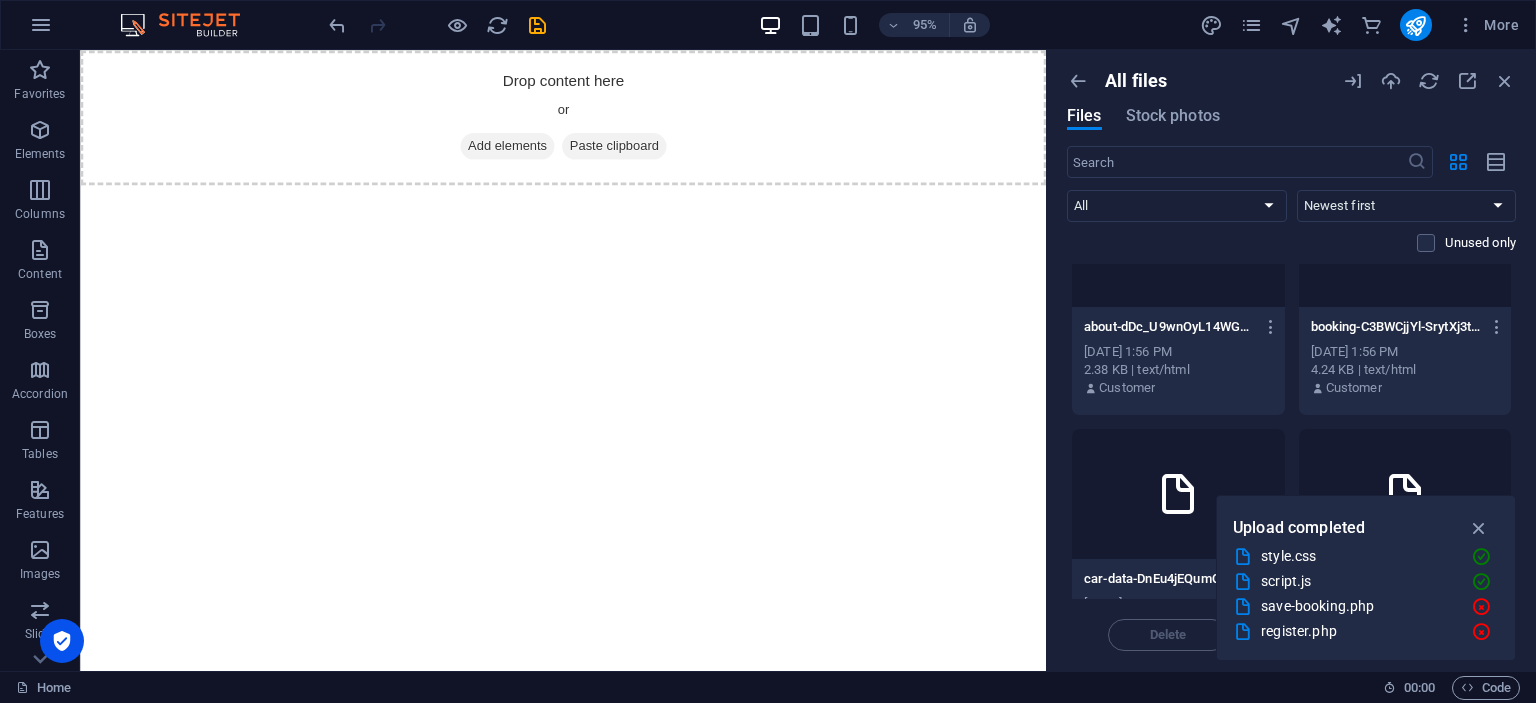 click at bounding box center (1479, 528) 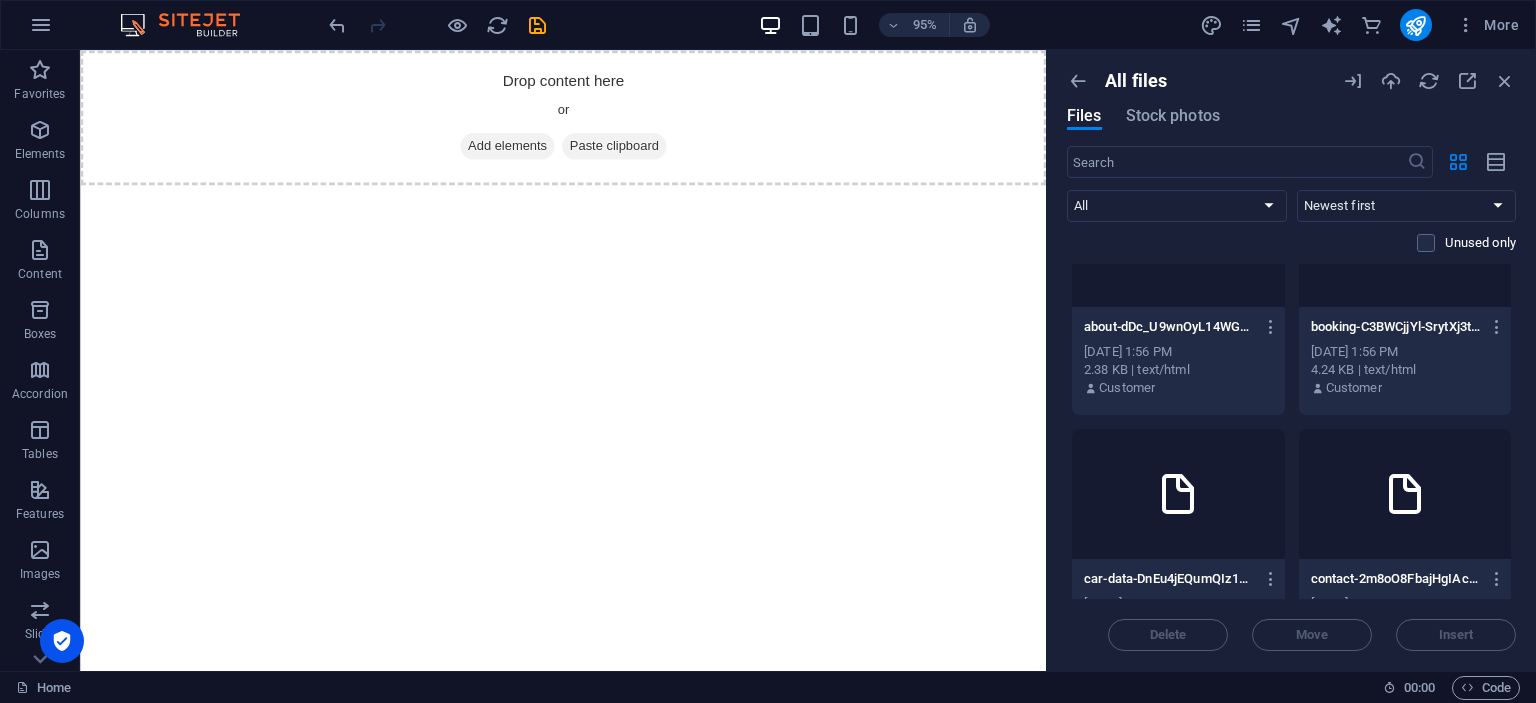 scroll, scrollTop: 0, scrollLeft: 0, axis: both 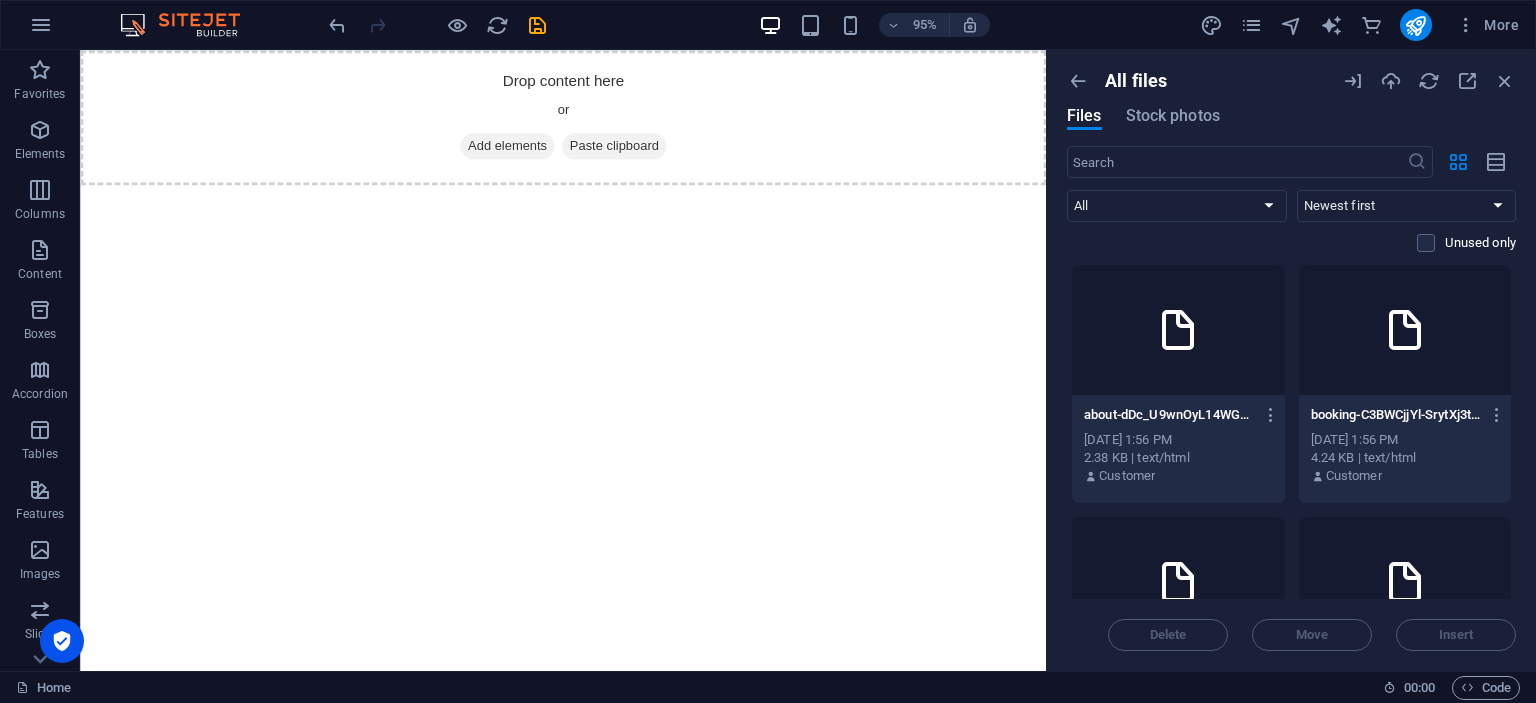 click at bounding box center [1178, 330] 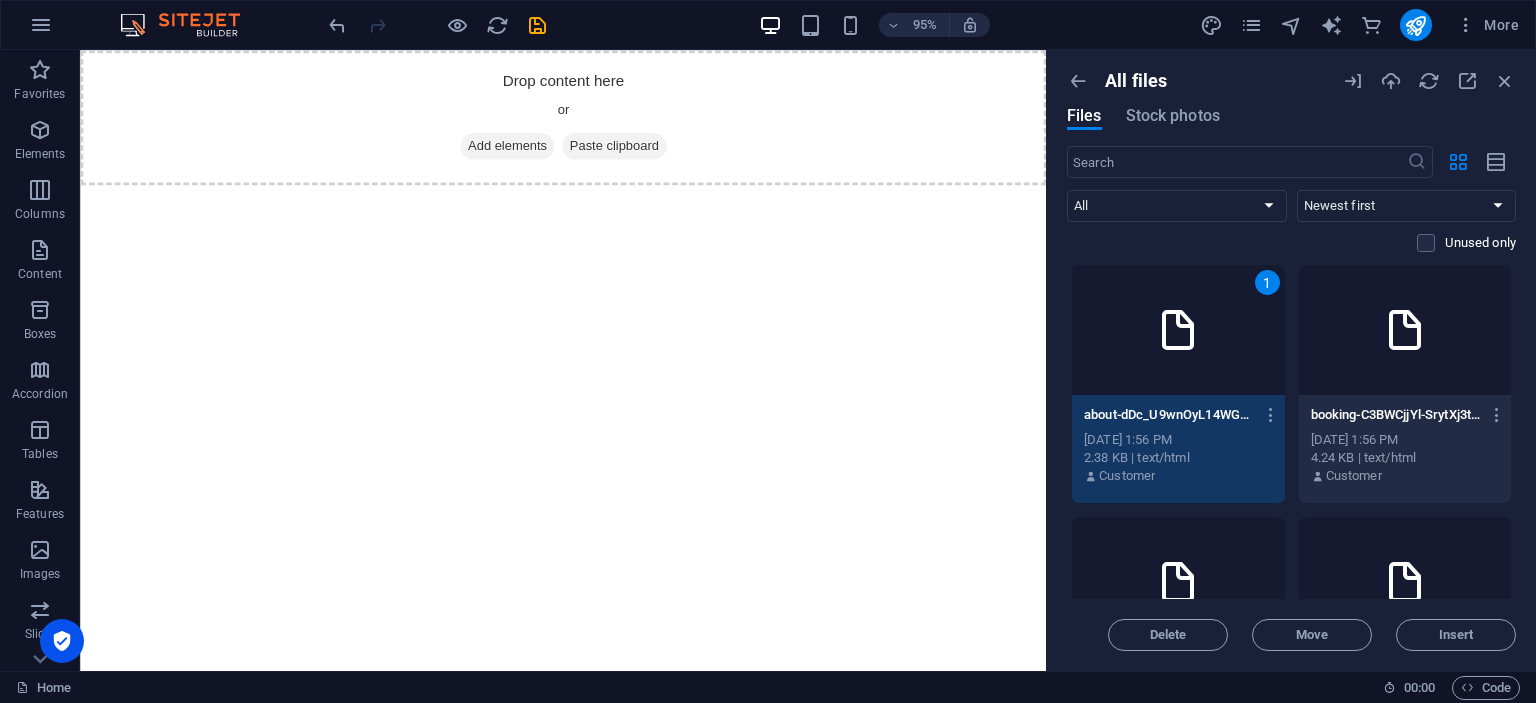 click at bounding box center (1178, 330) 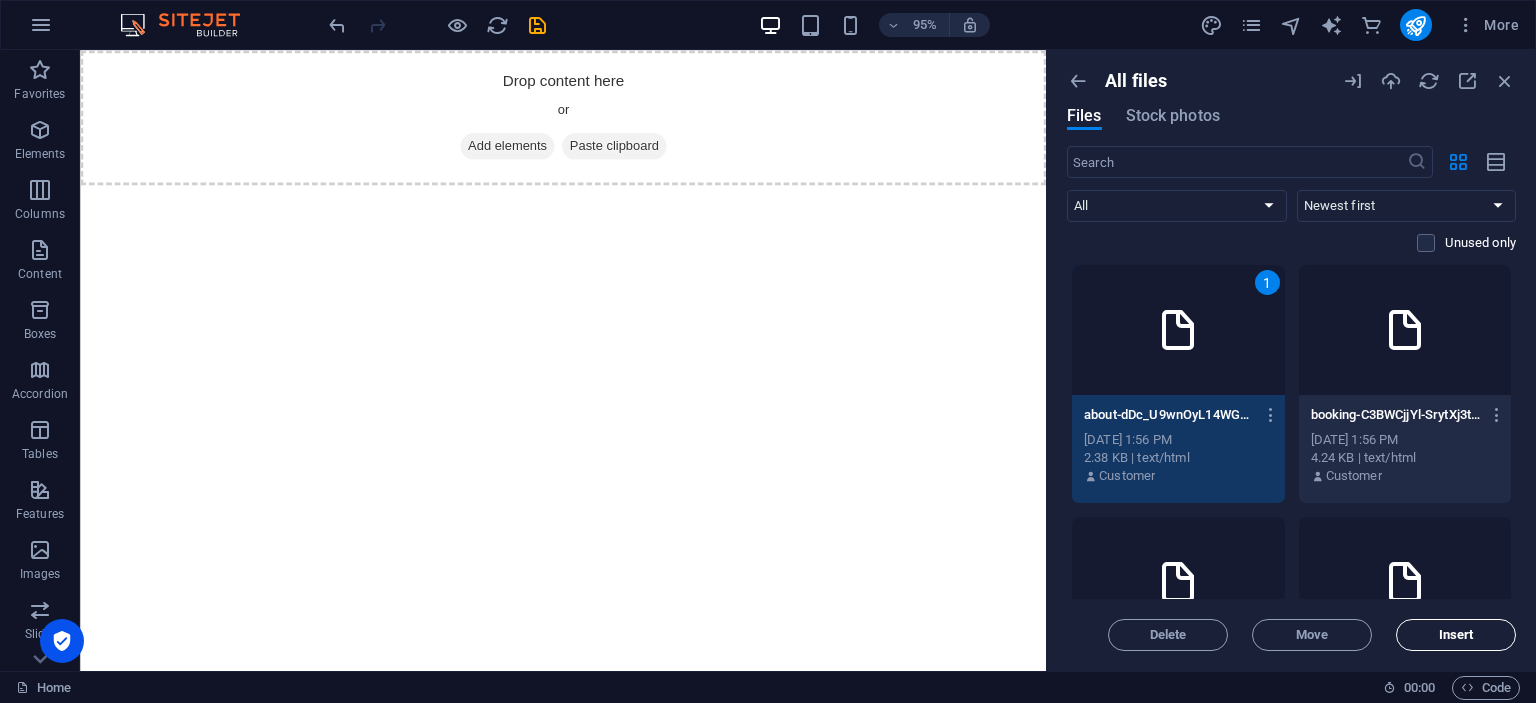 click on "Insert" at bounding box center (1456, 635) 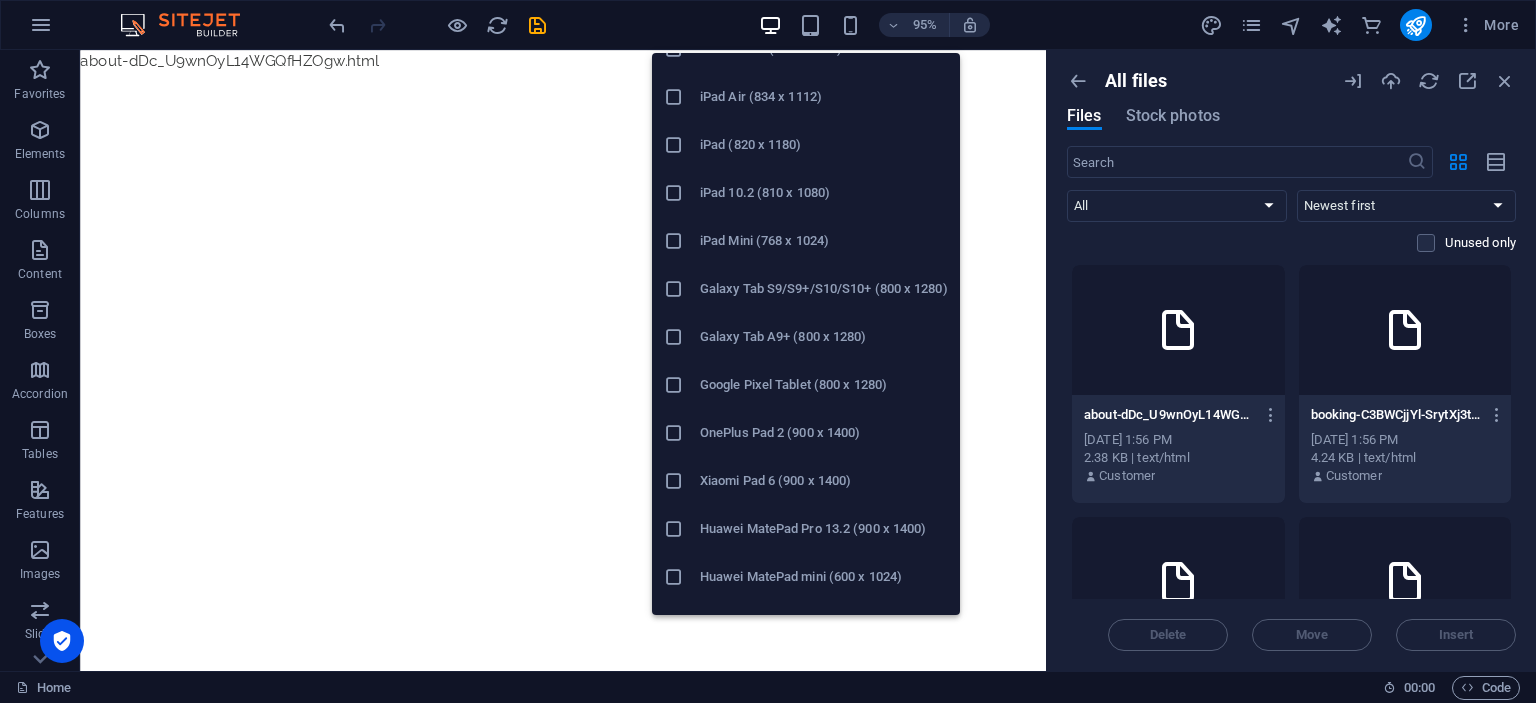 scroll, scrollTop: 78, scrollLeft: 0, axis: vertical 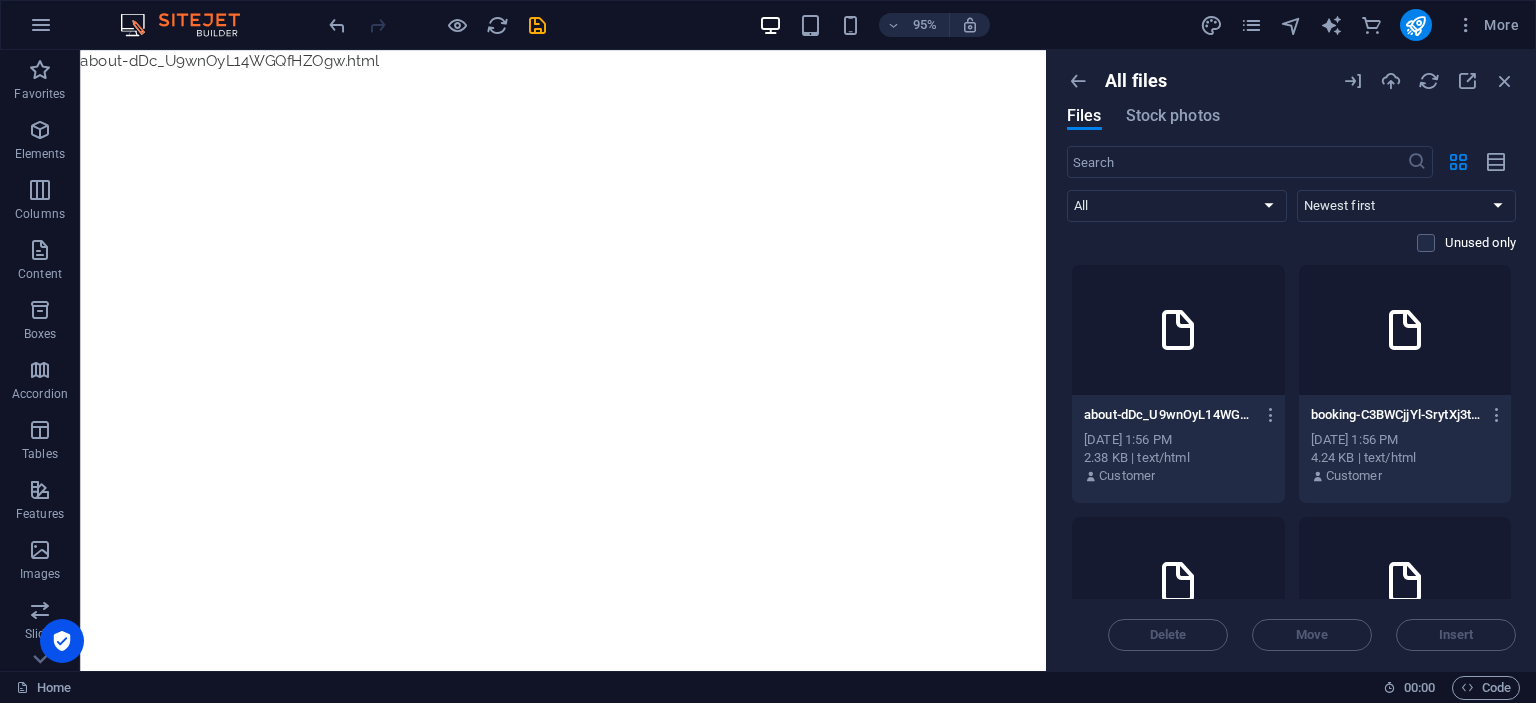 click on "about-dDc_U9wnOyL14WGQfHZOgw.html 2.38 KB" at bounding box center [588, 62] 